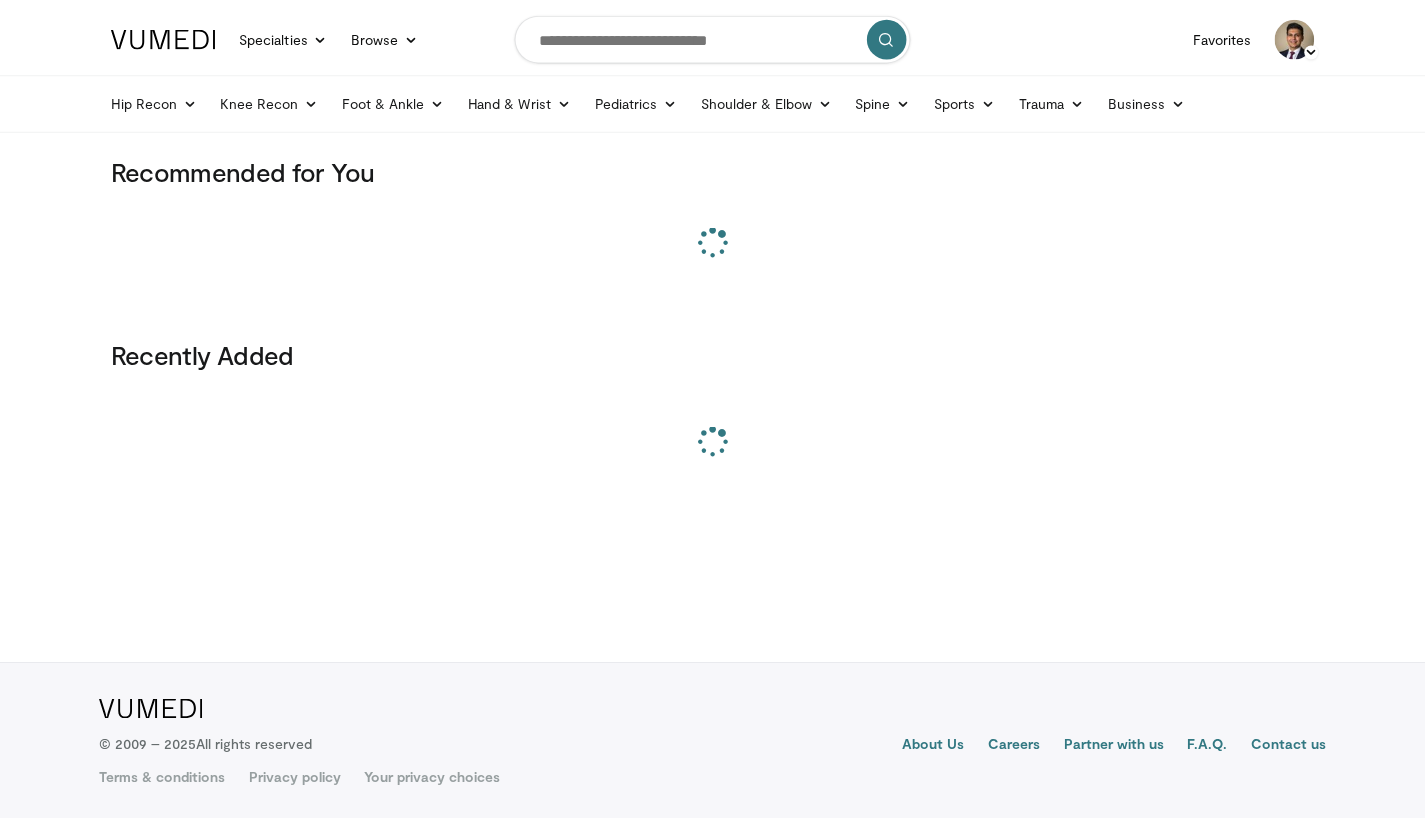scroll, scrollTop: 0, scrollLeft: 0, axis: both 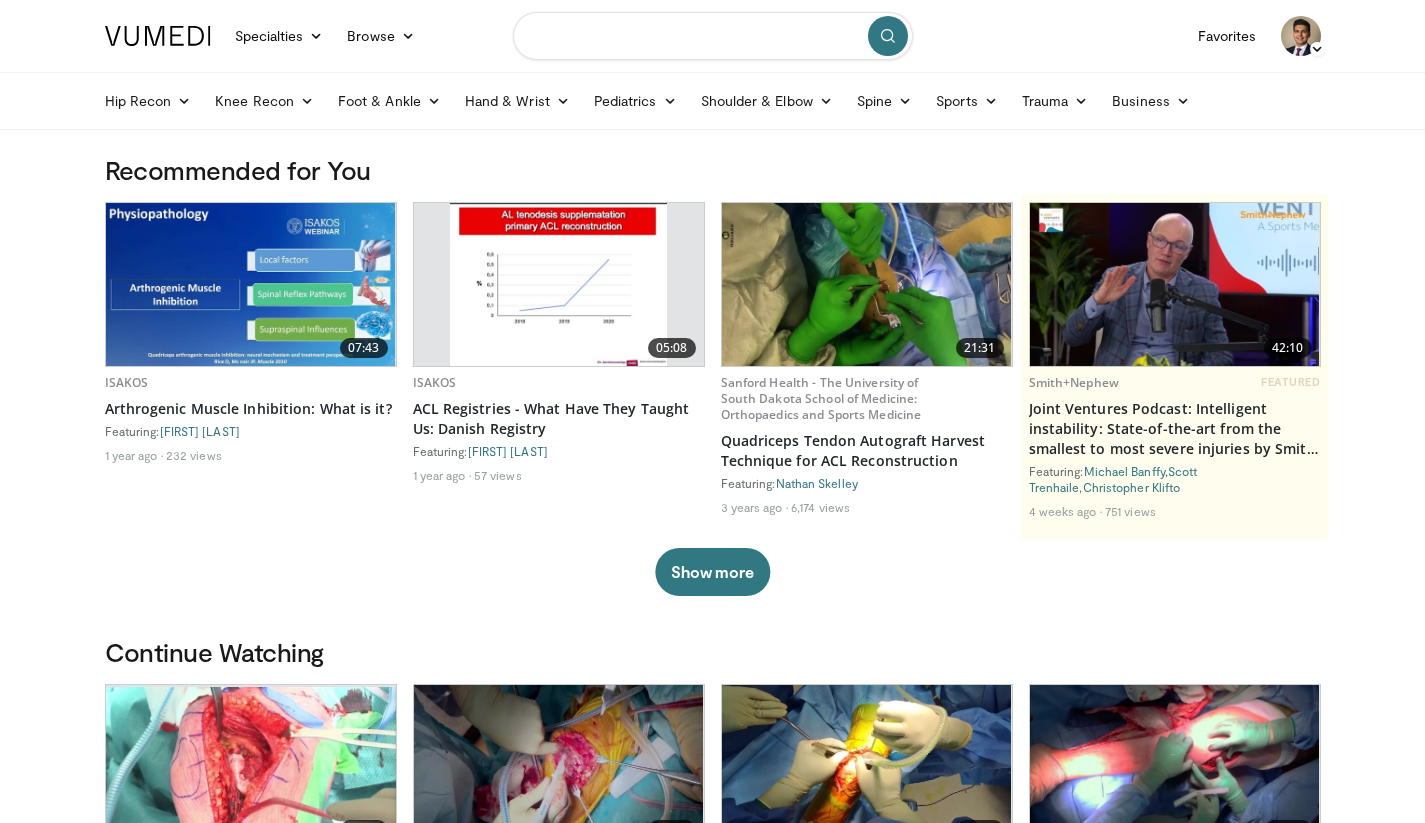 click at bounding box center [713, 36] 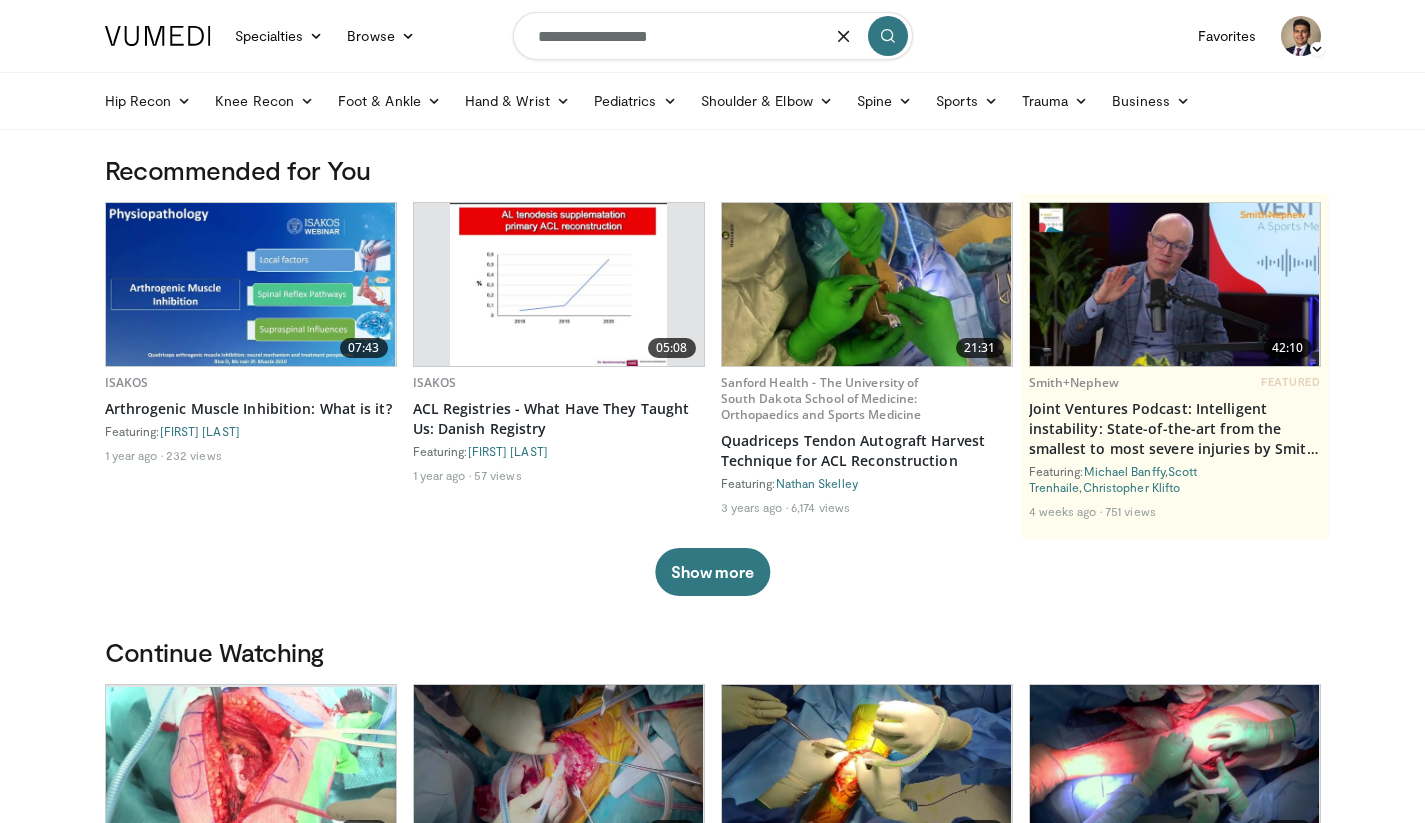 type on "**********" 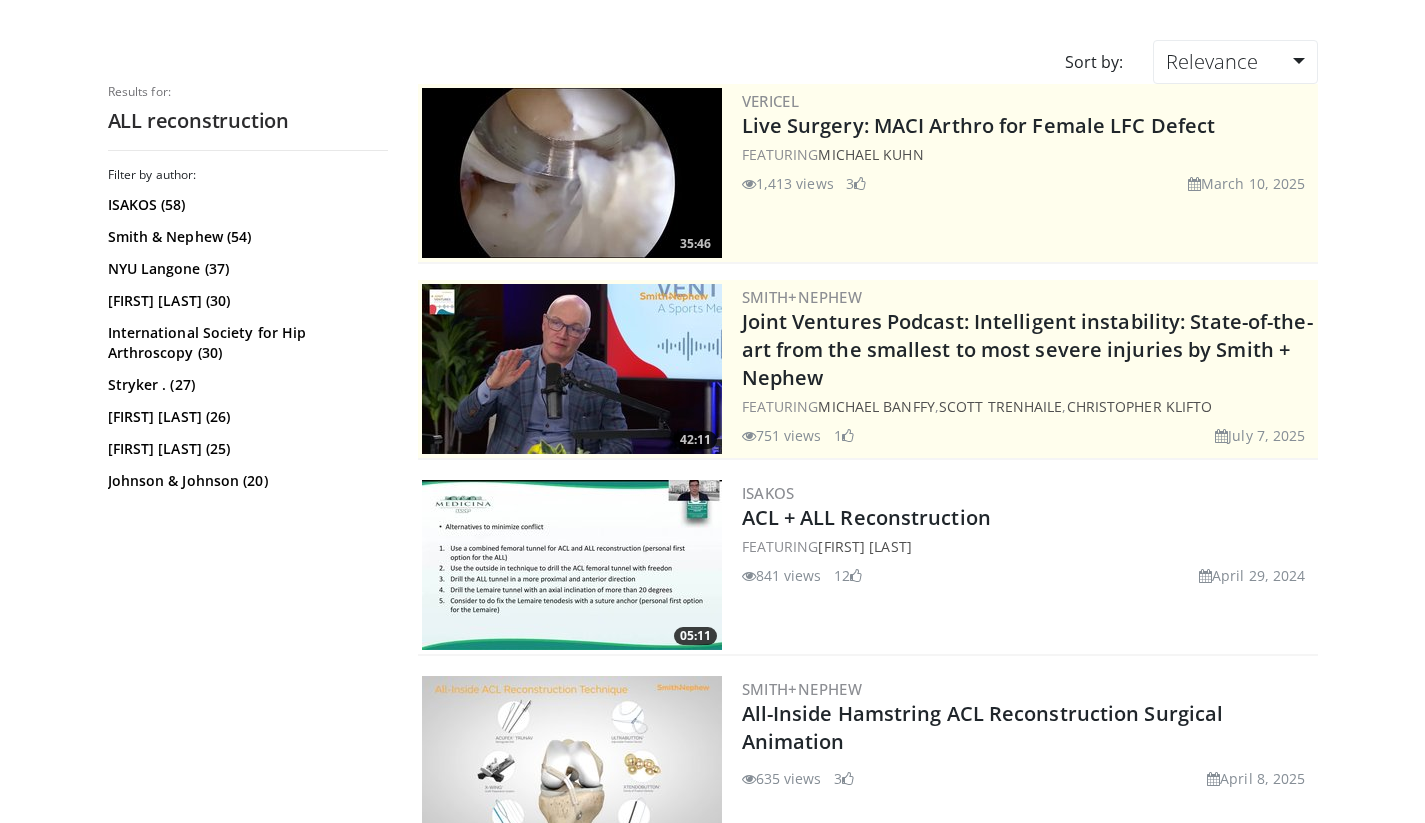 scroll, scrollTop: 0, scrollLeft: 0, axis: both 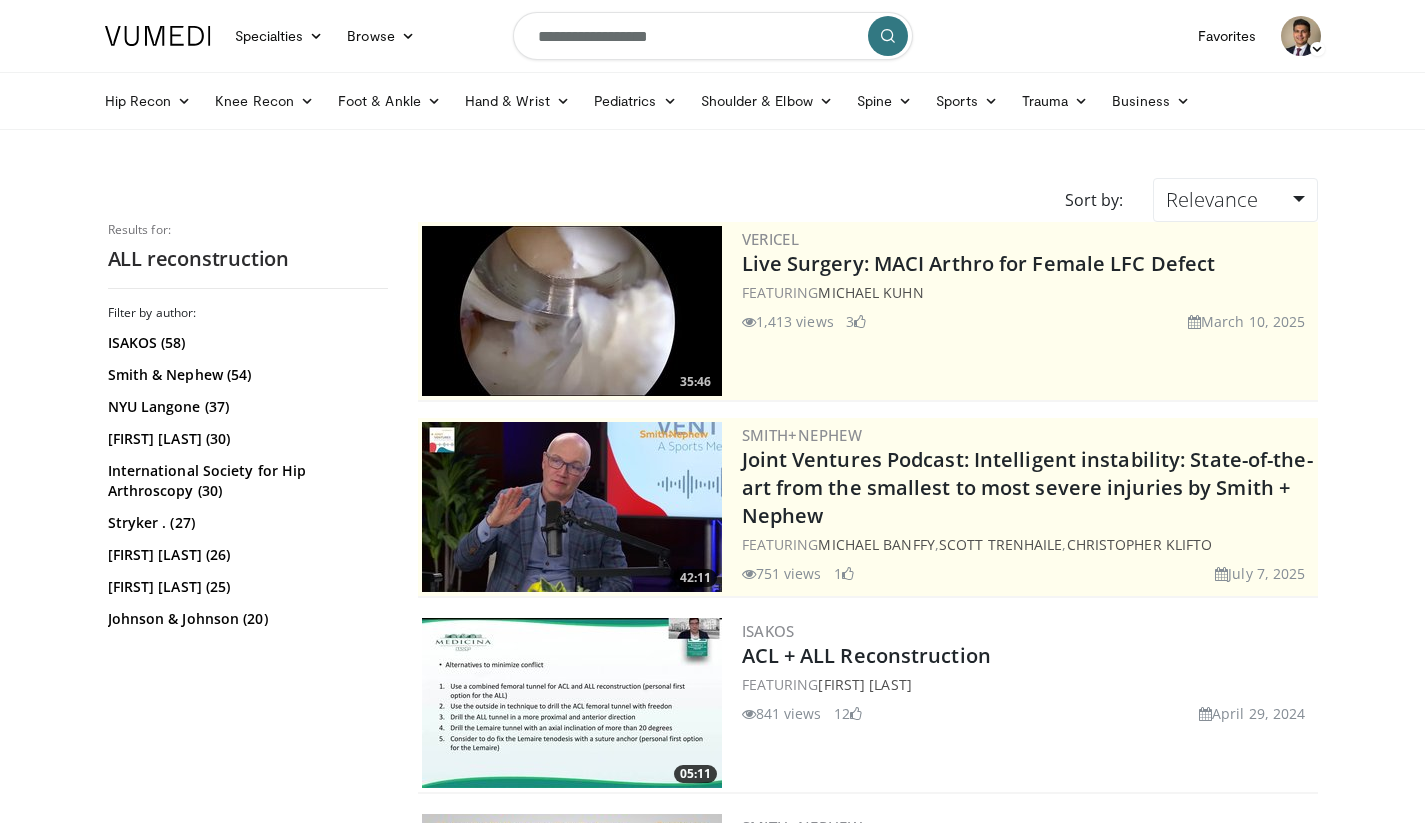 click on "**********" at bounding box center [713, 36] 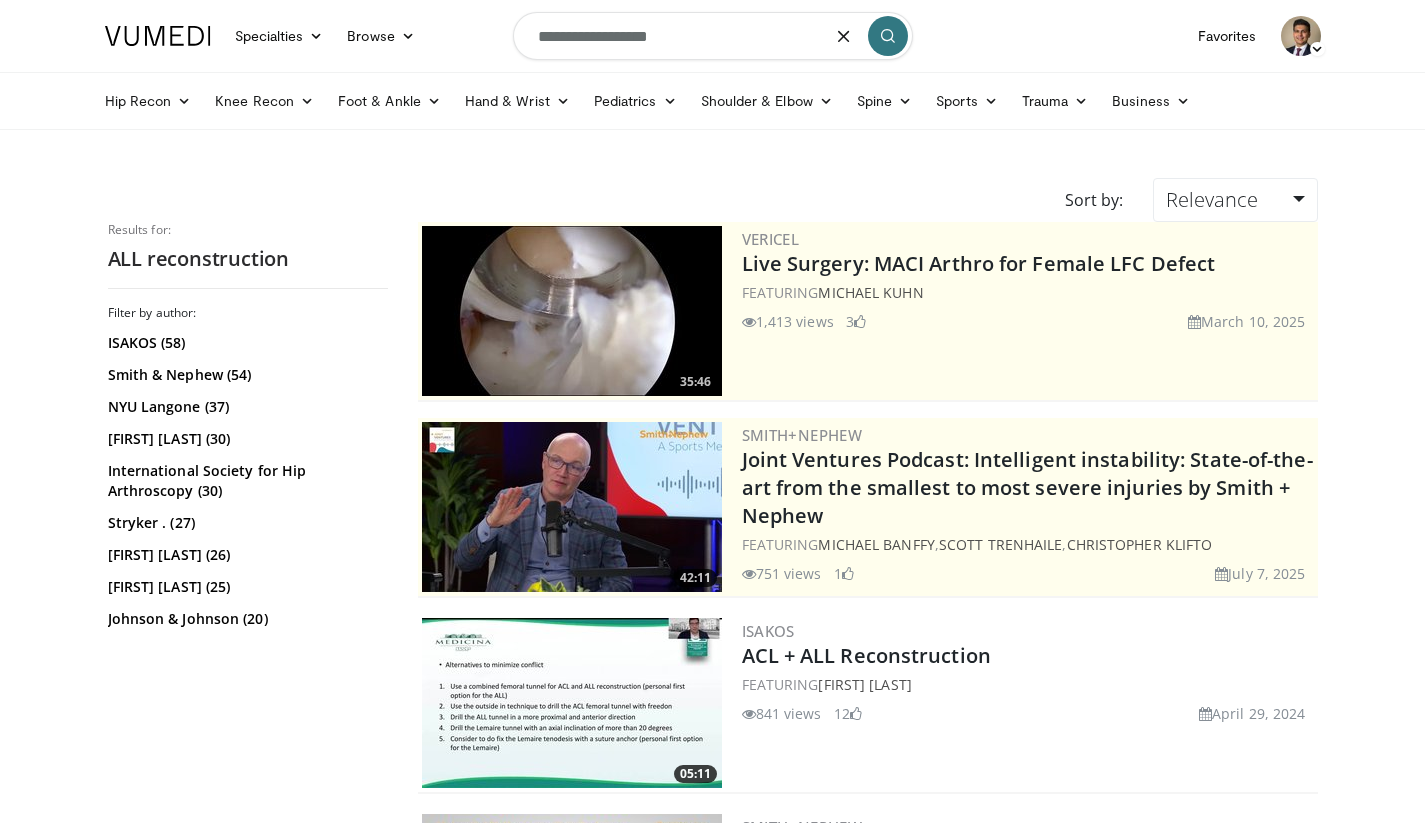 click on "**********" at bounding box center (713, 36) 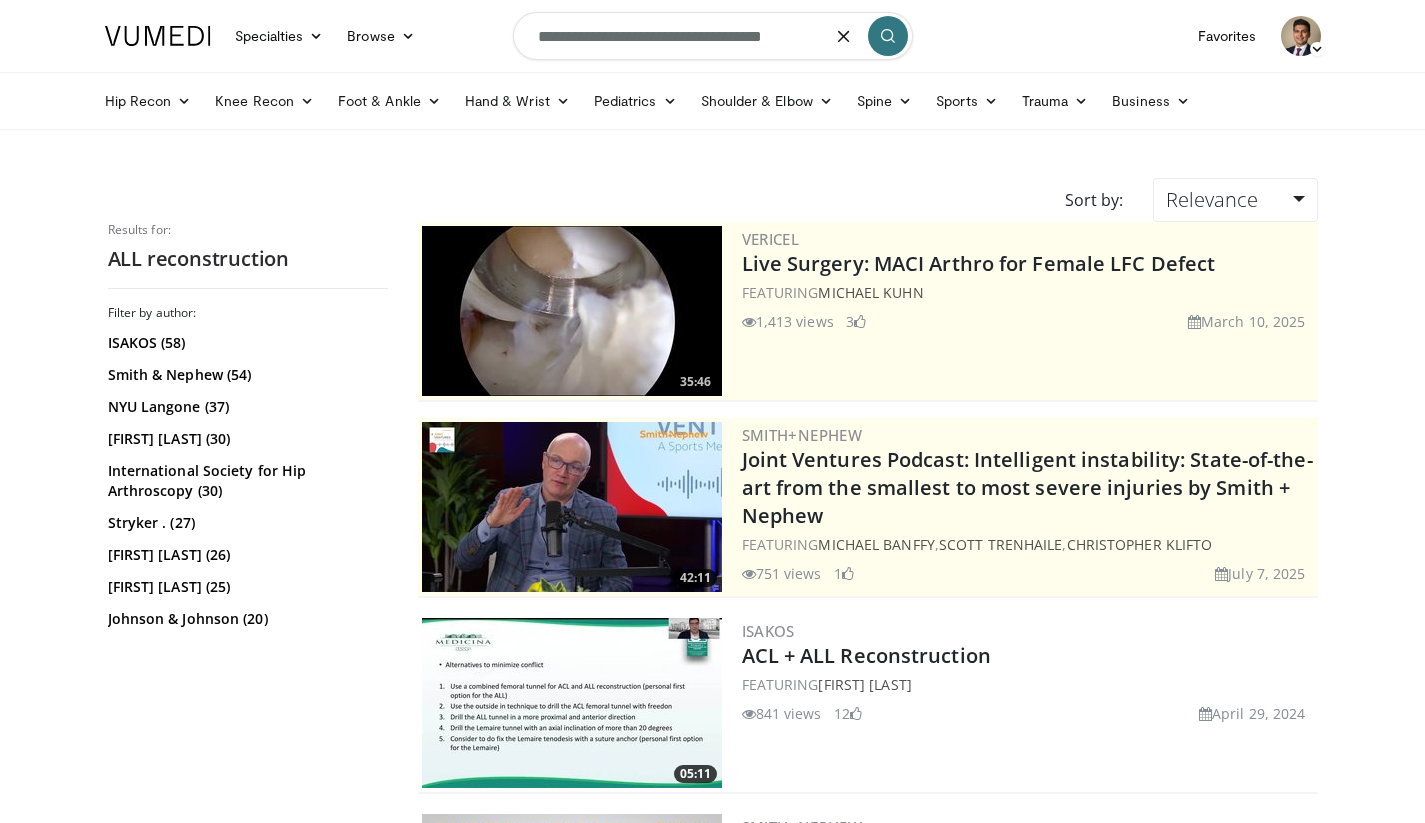 type on "**********" 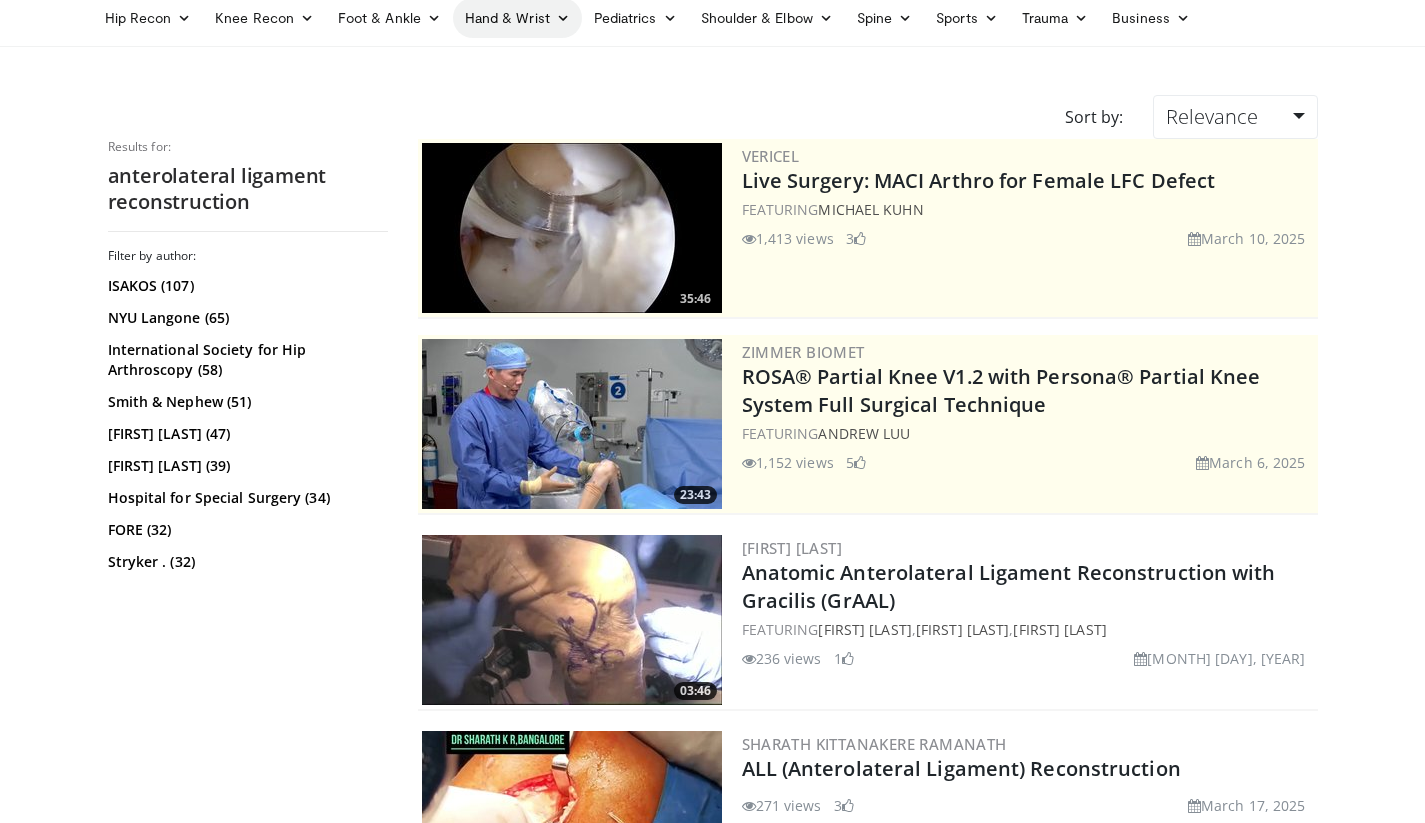scroll, scrollTop: 0, scrollLeft: 0, axis: both 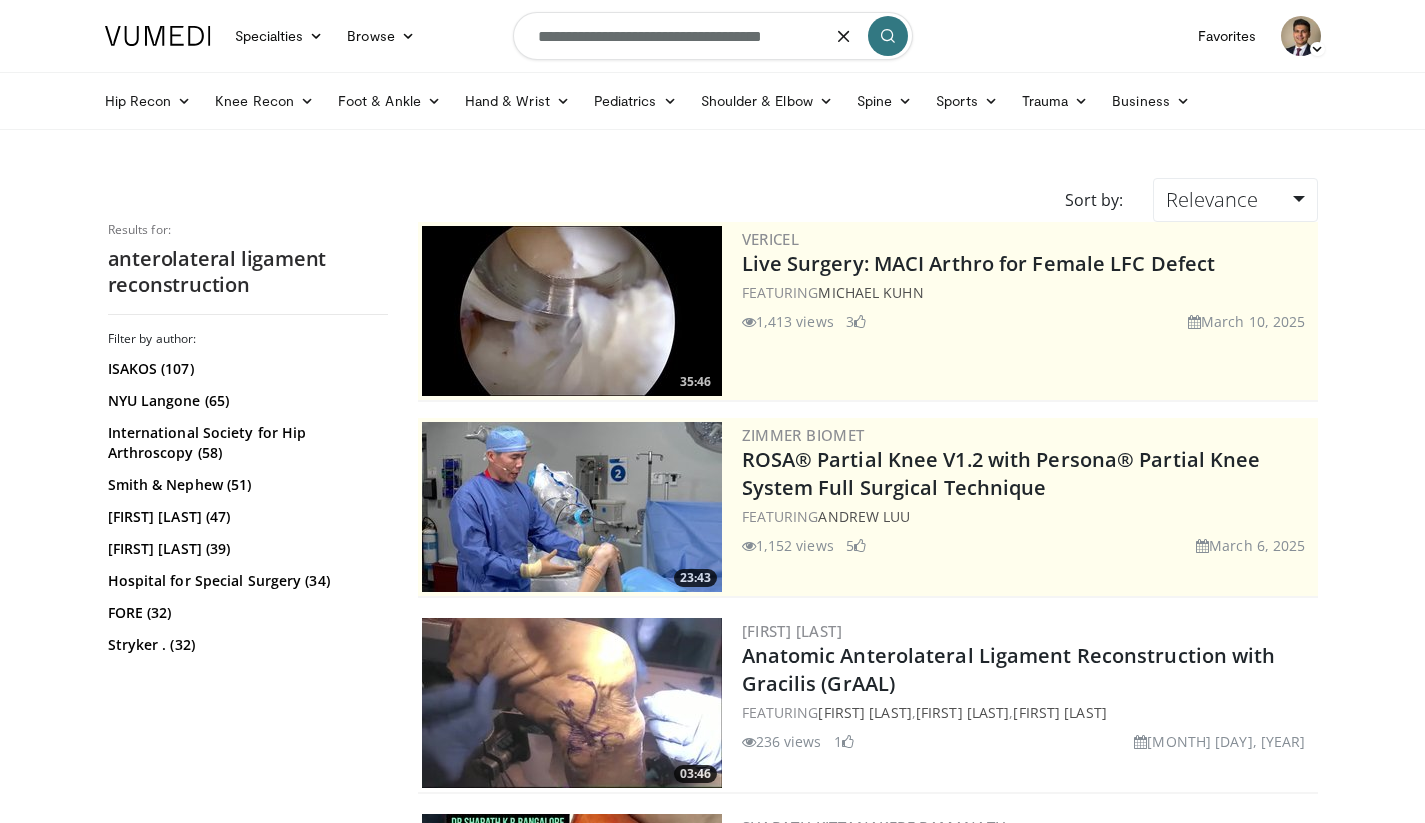 click on "**********" at bounding box center (713, 36) 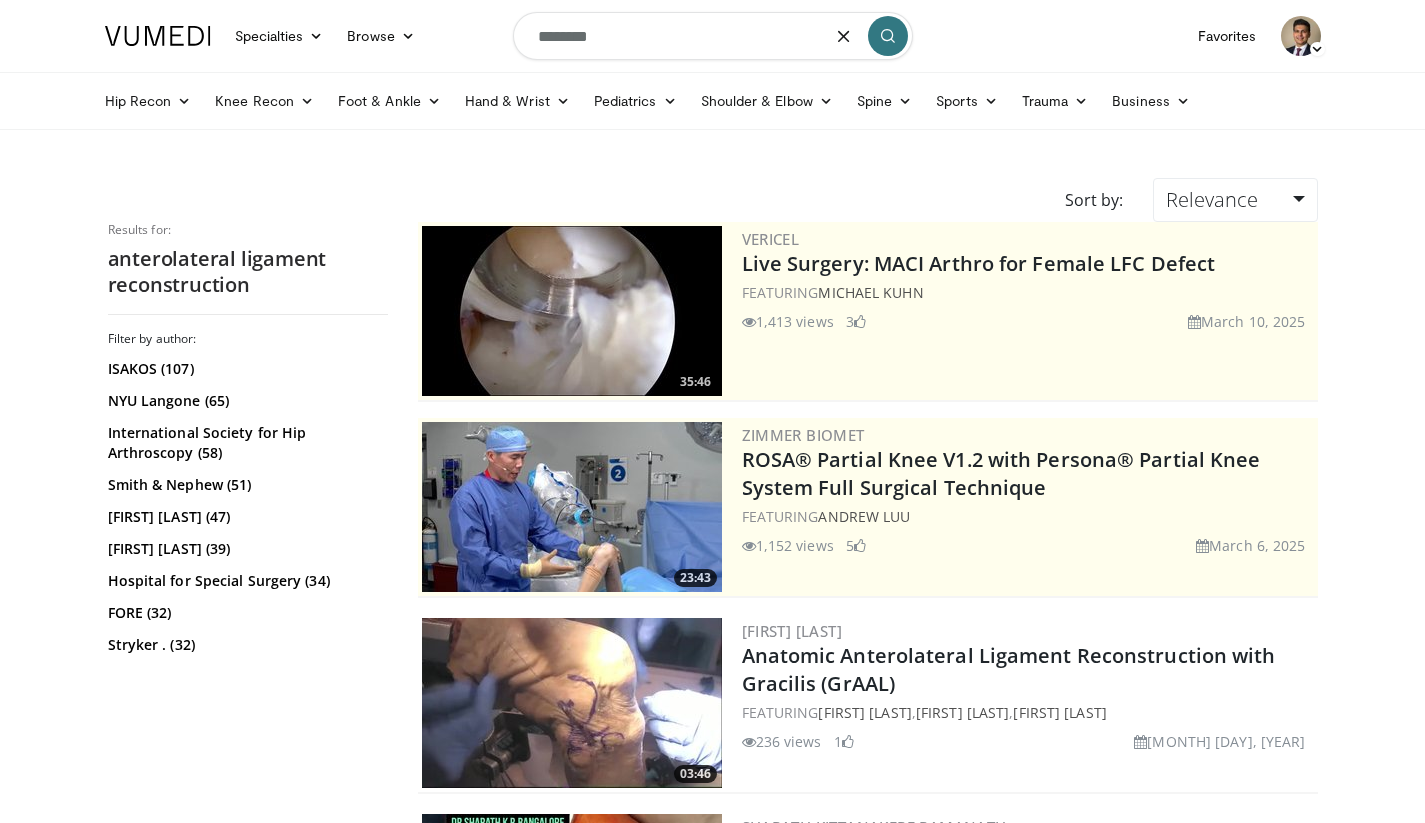 type on "********" 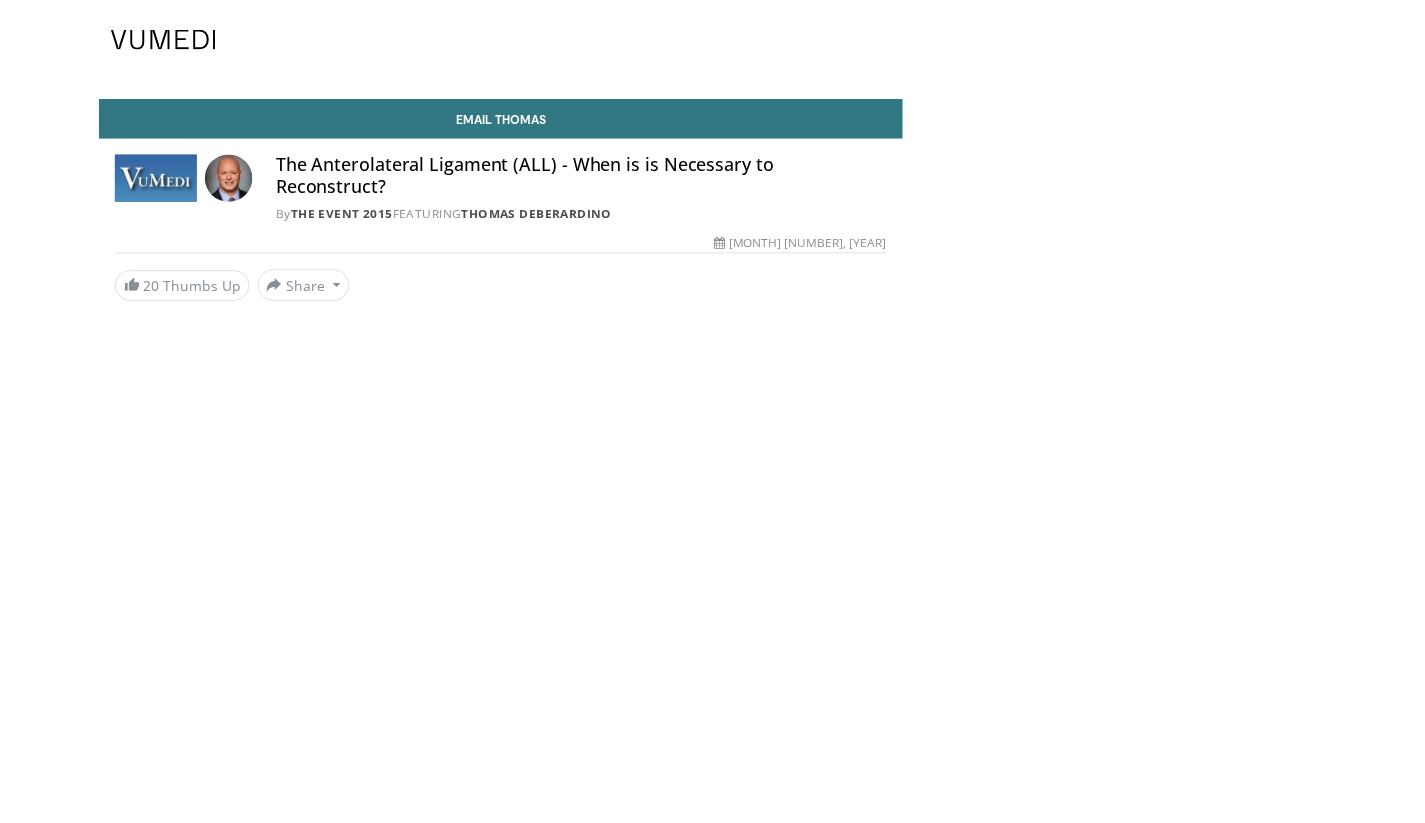 scroll, scrollTop: 0, scrollLeft: 0, axis: both 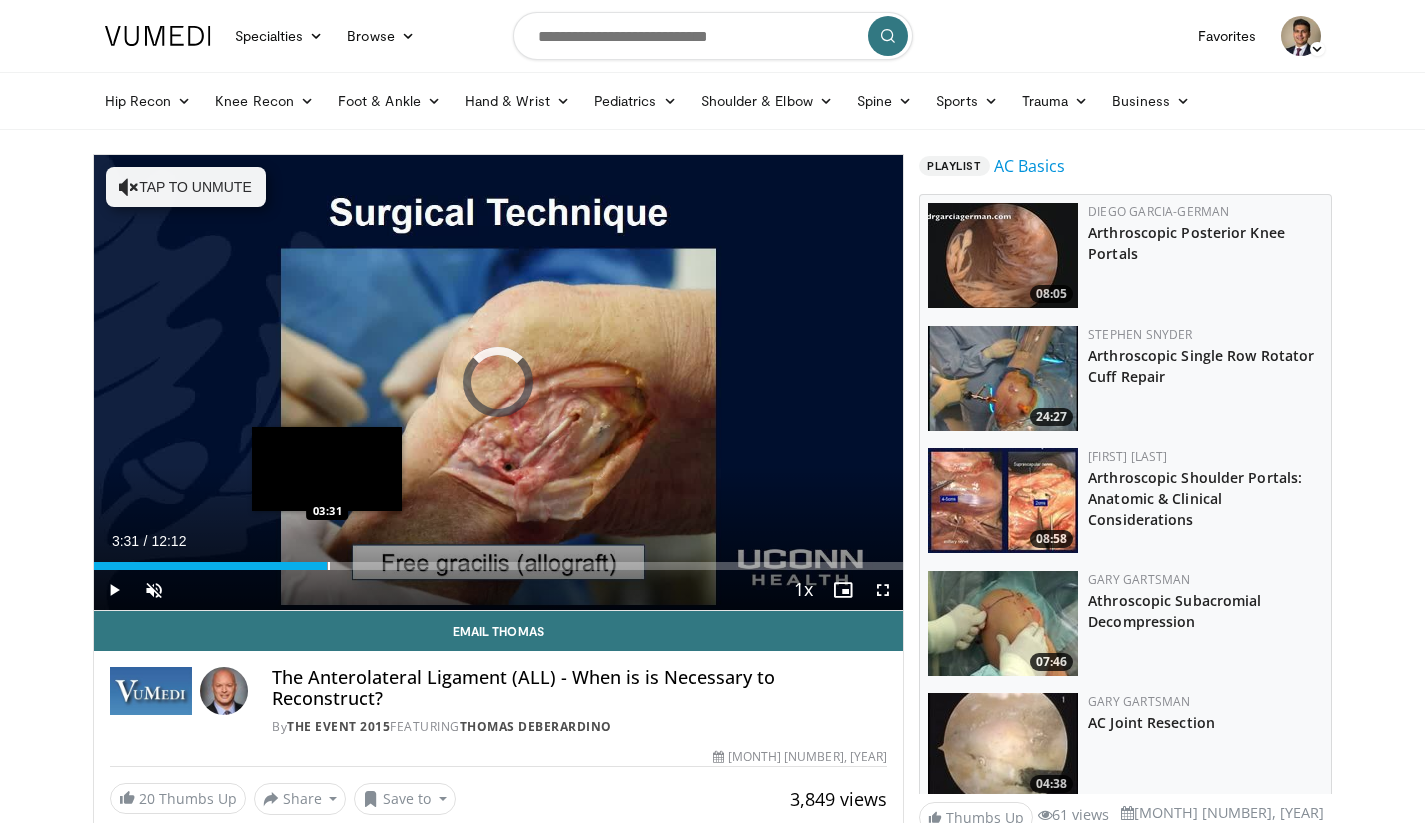 click at bounding box center [329, 566] 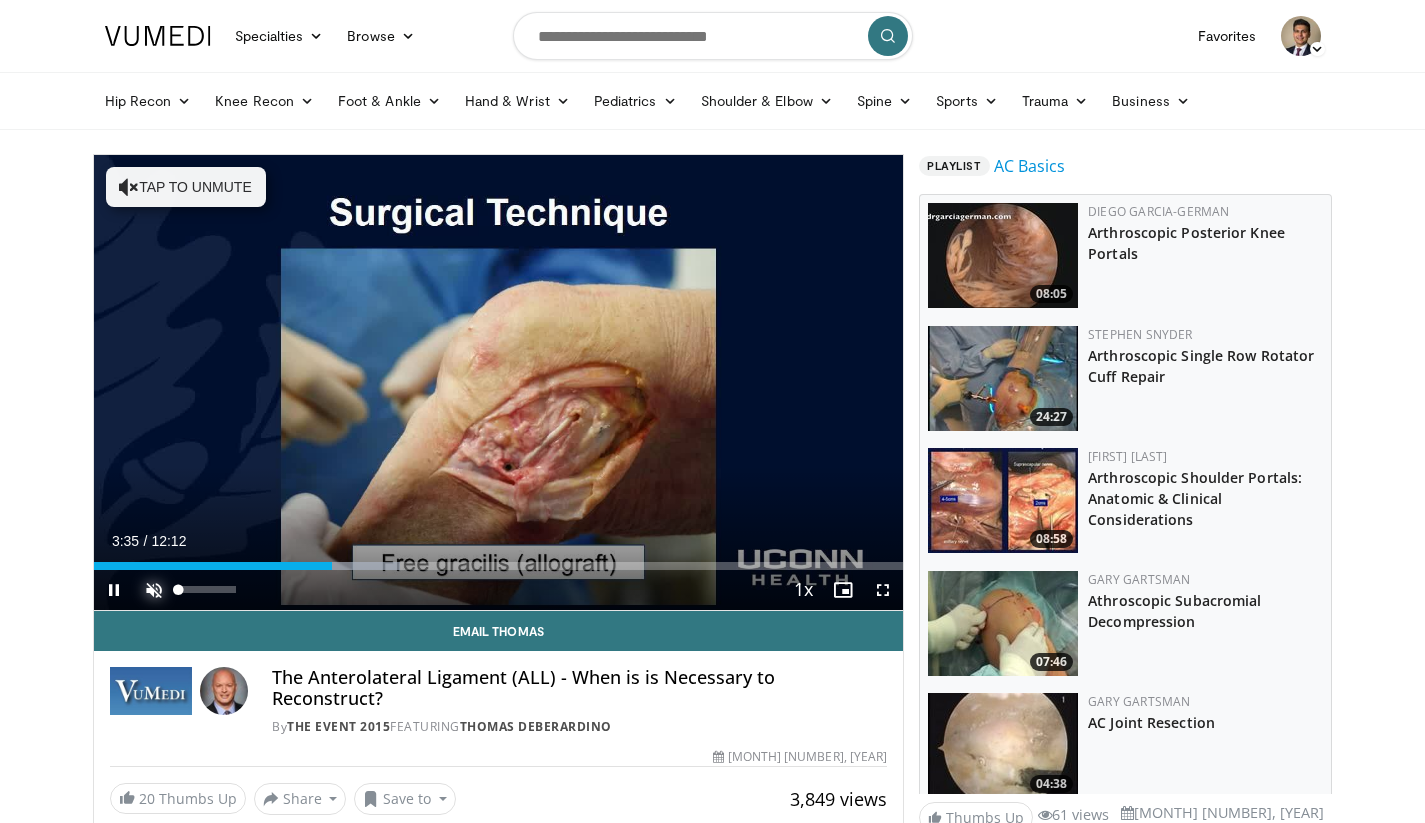 click at bounding box center [154, 590] 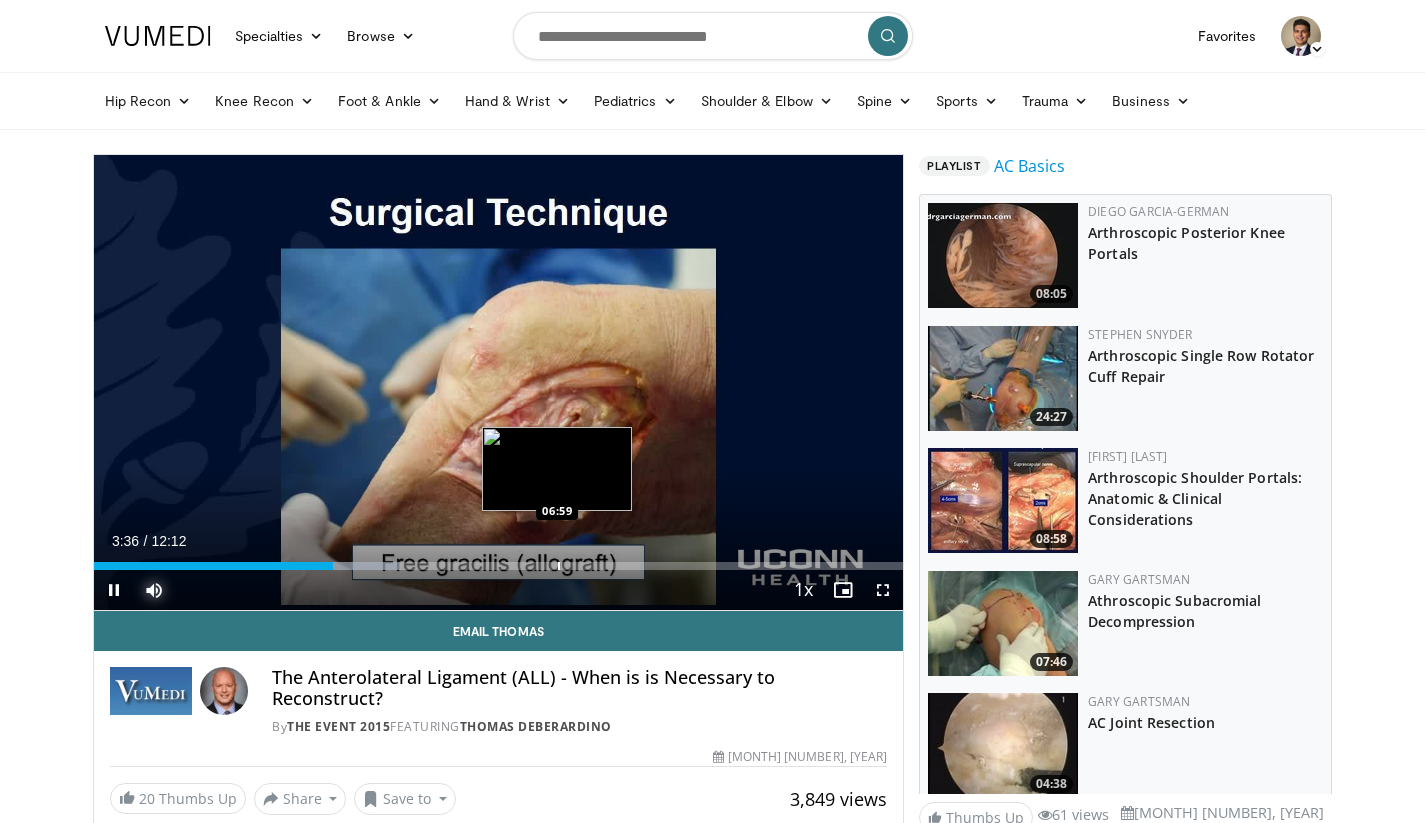 click at bounding box center [559, 566] 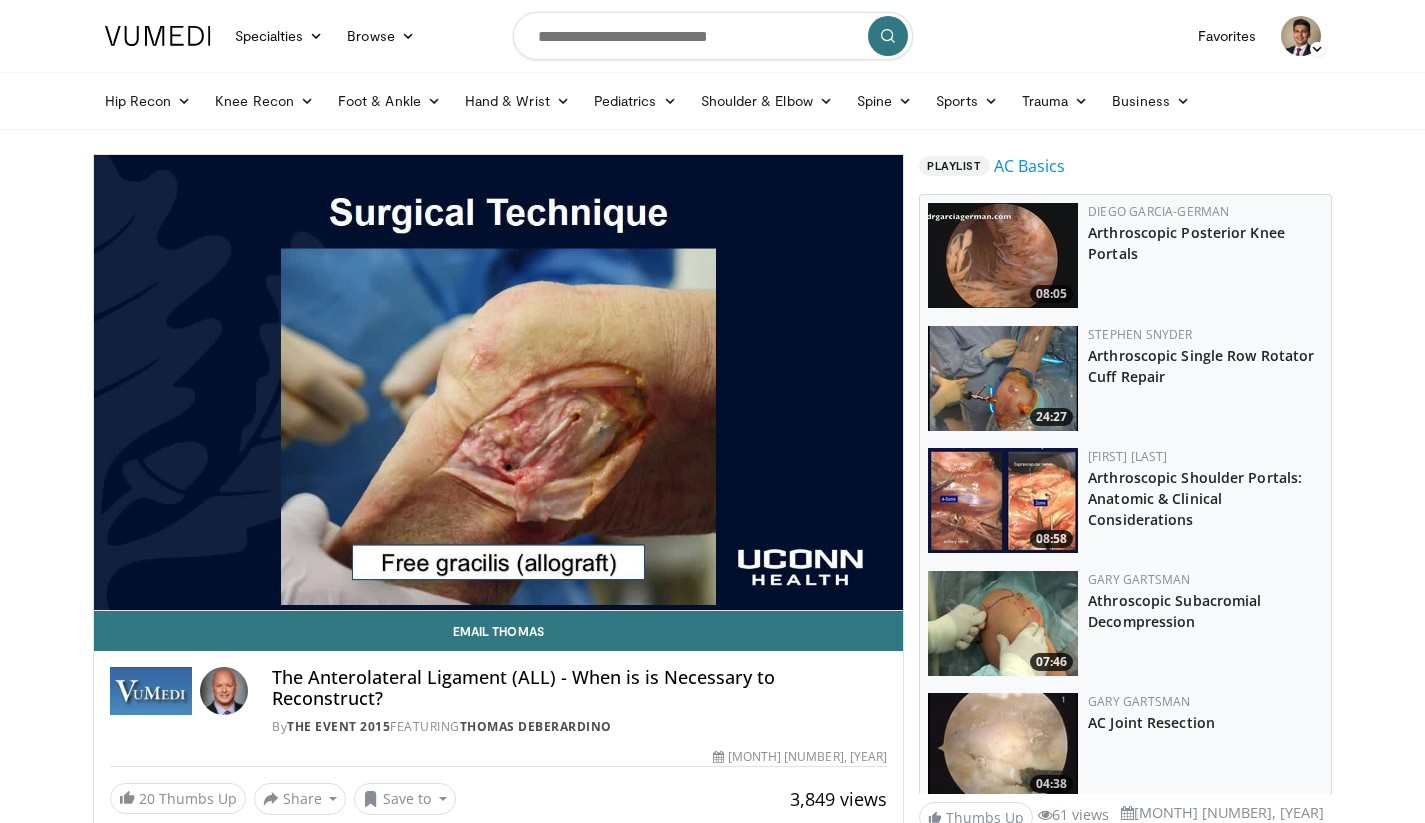 click on "10 seconds
Tap to unmute" at bounding box center (499, 382) 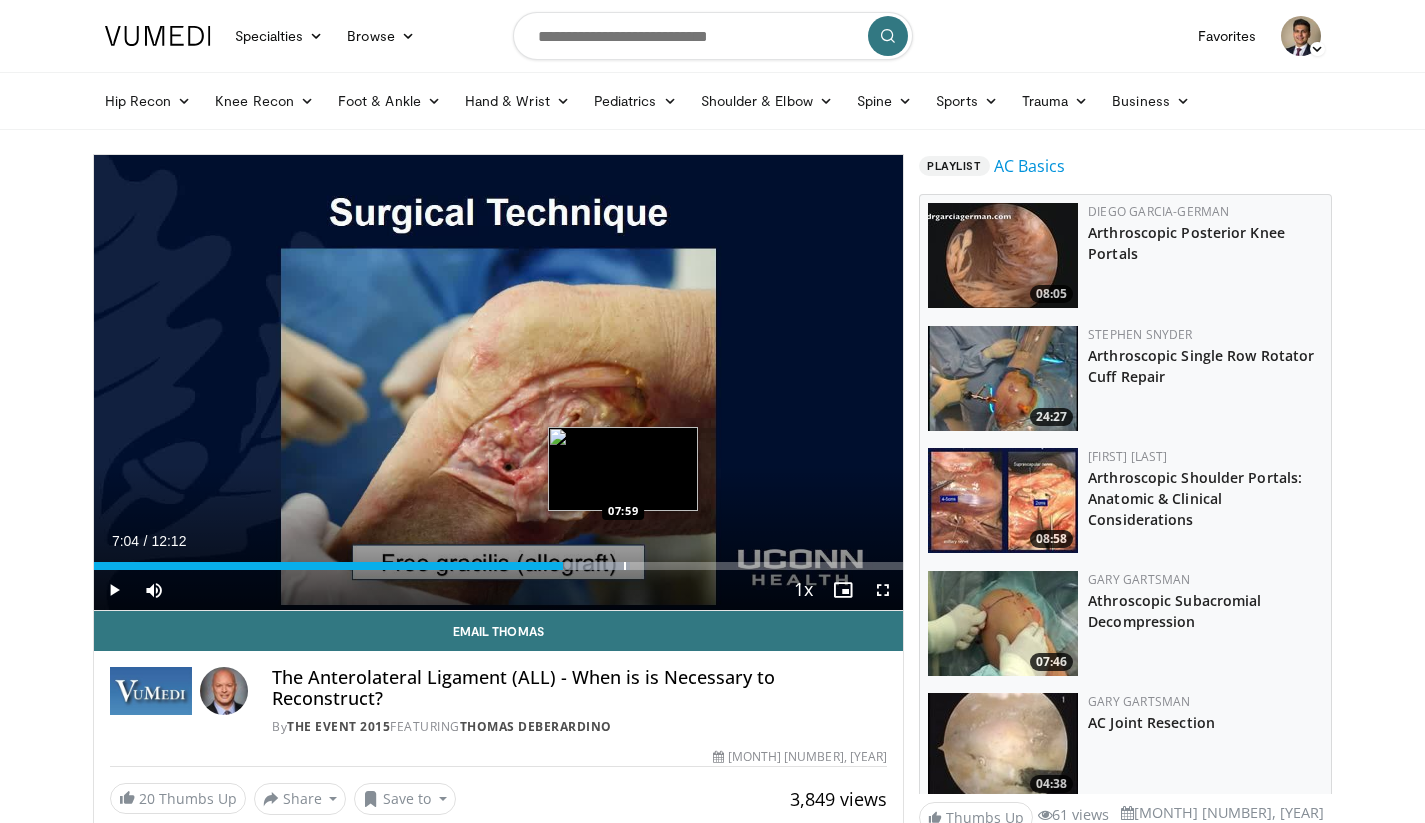 click on "Loaded :  66.24% 07:04 07:59" at bounding box center (499, 560) 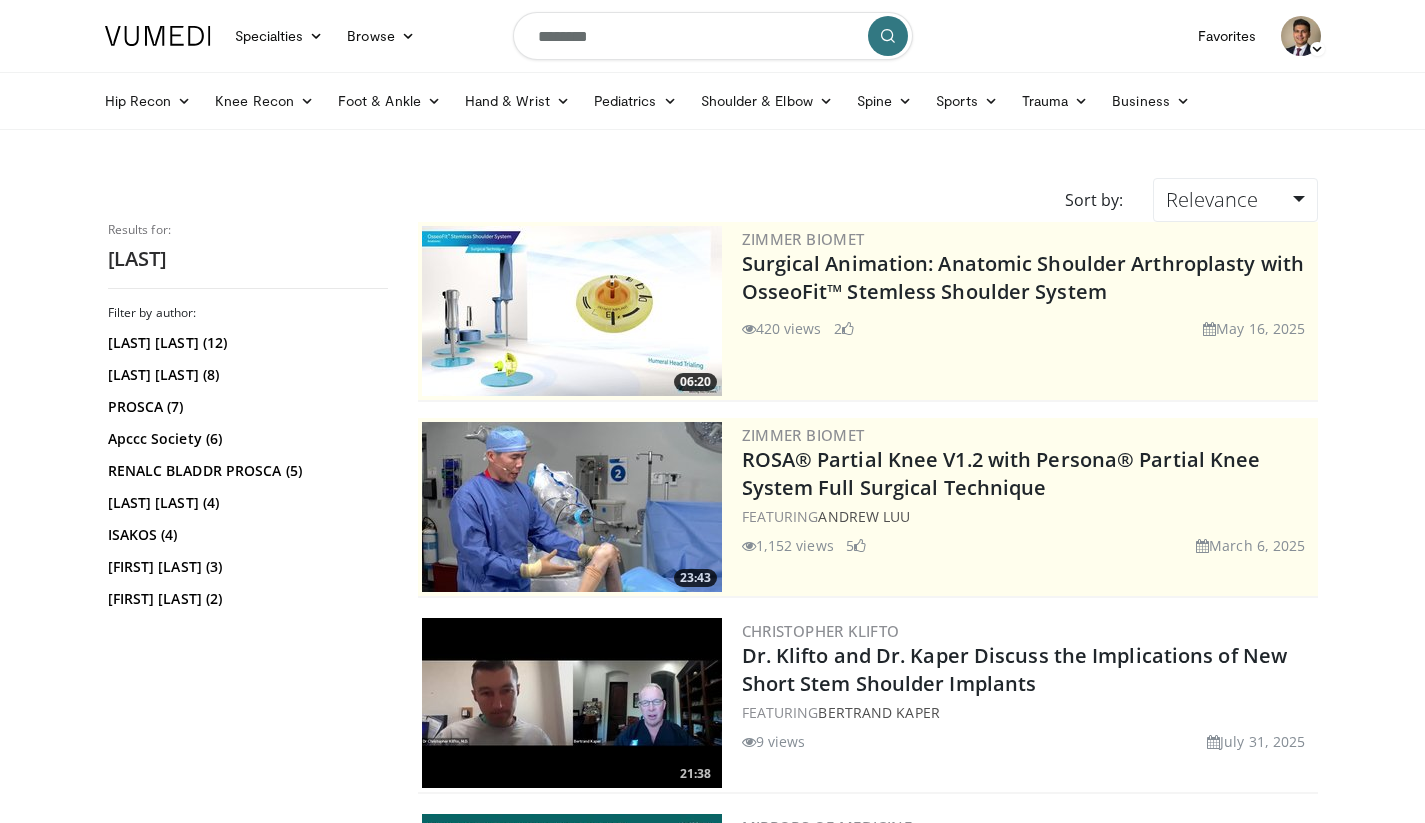 scroll, scrollTop: 0, scrollLeft: 0, axis: both 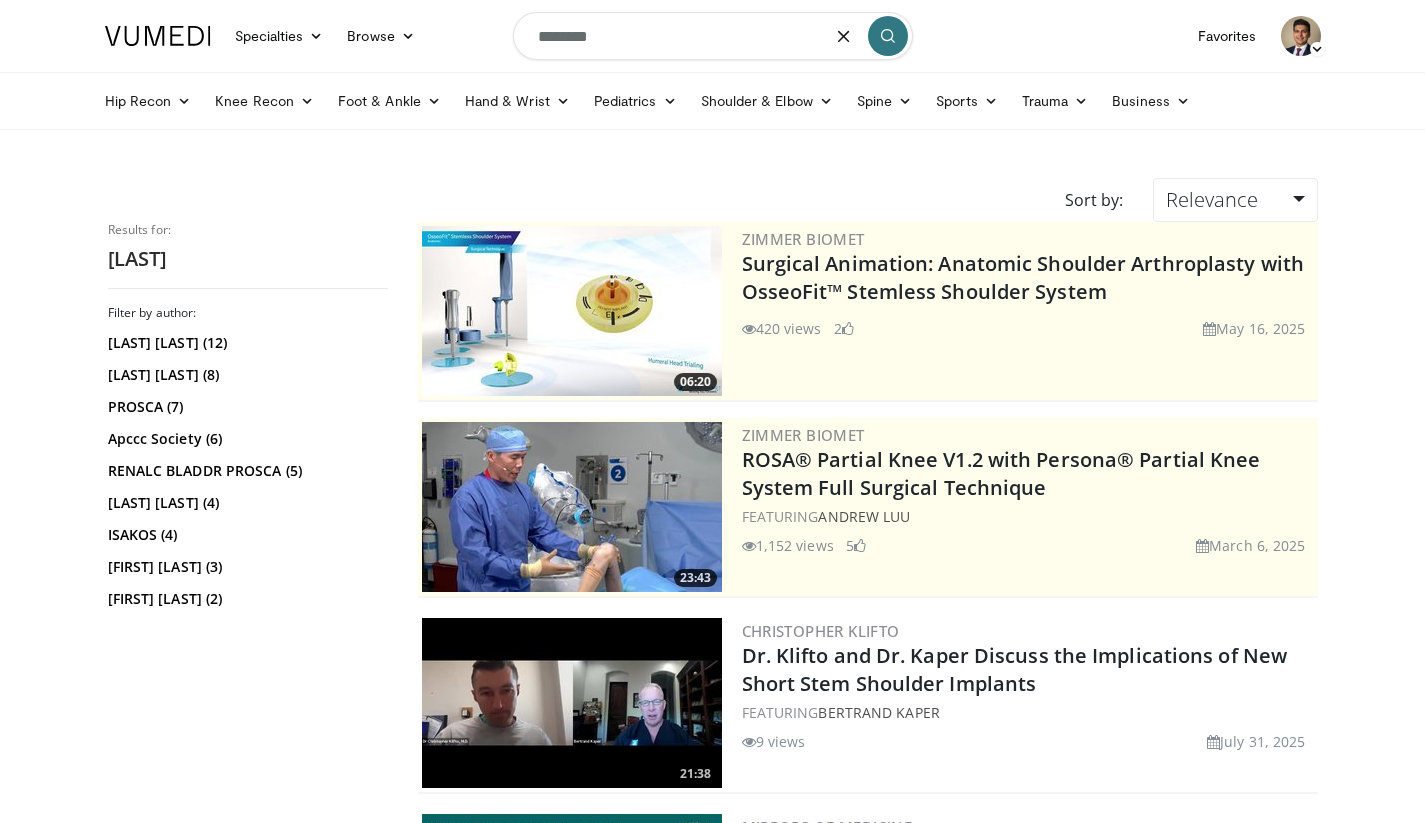click on "********" at bounding box center [713, 36] 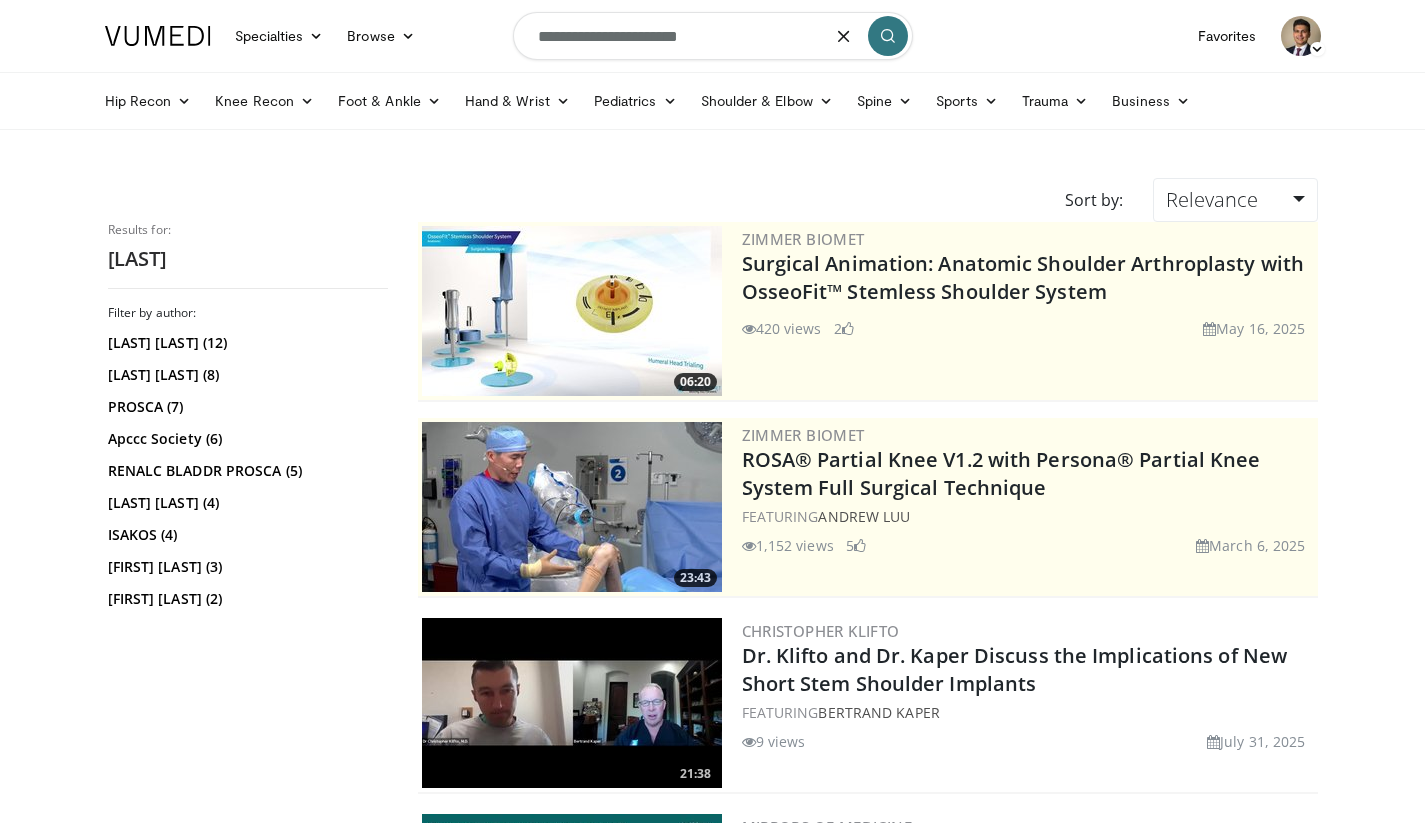 type on "**********" 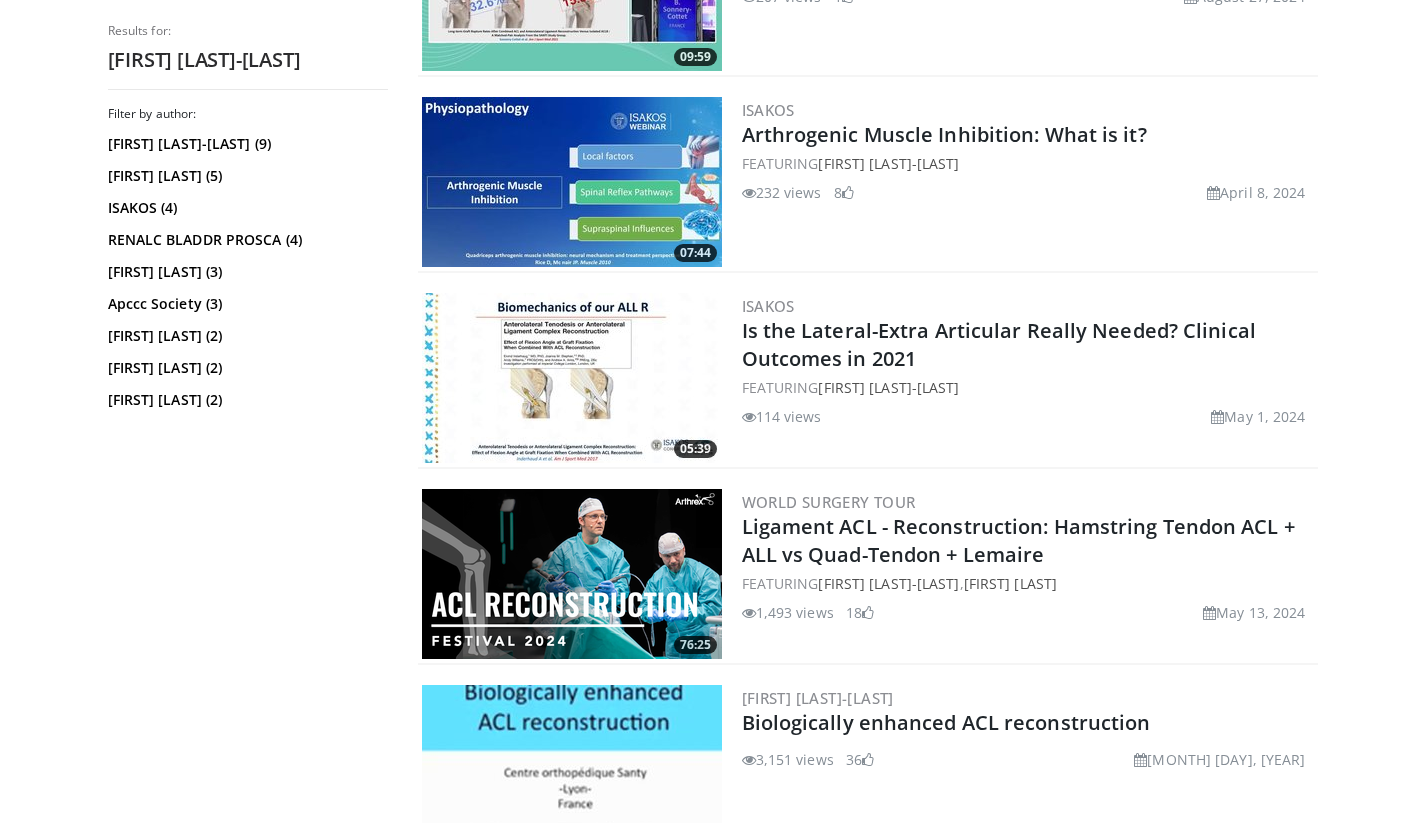 scroll, scrollTop: 1110, scrollLeft: 0, axis: vertical 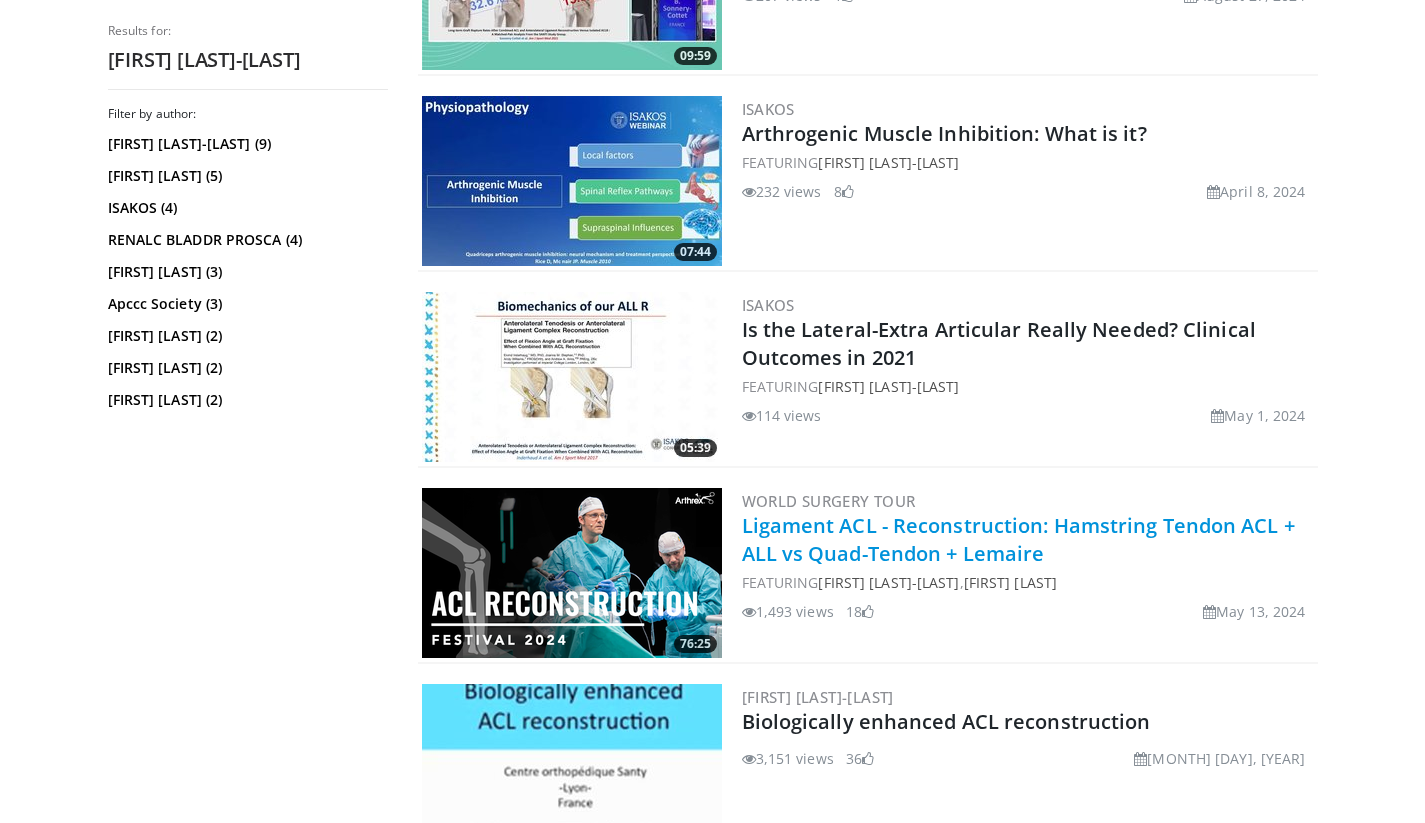 click on "Ligament ACL - Reconstruction: Hamstring Tendon ACL + ALL vs Quad-Tendon + Lemaire" at bounding box center (1018, 539) 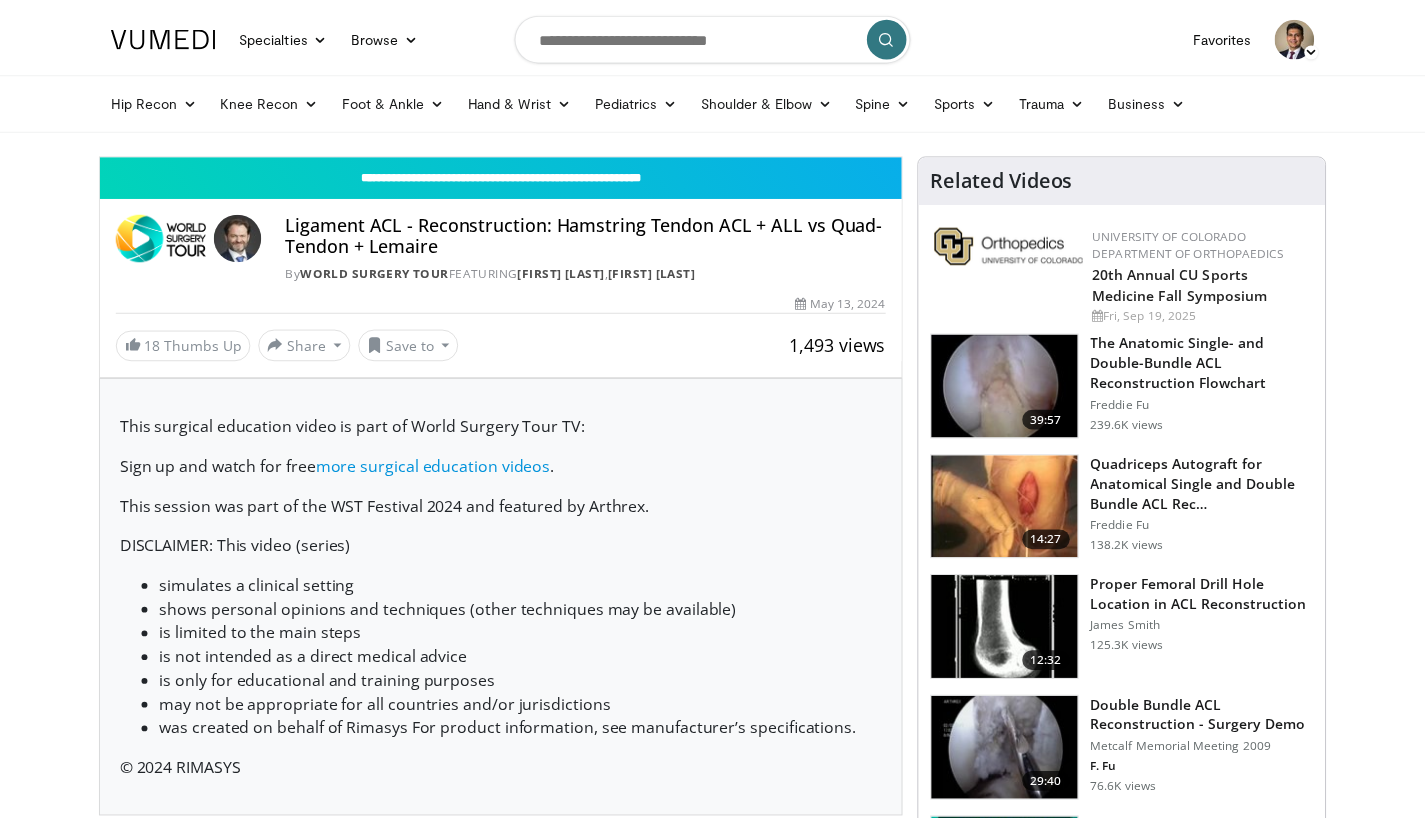 scroll, scrollTop: 0, scrollLeft: 0, axis: both 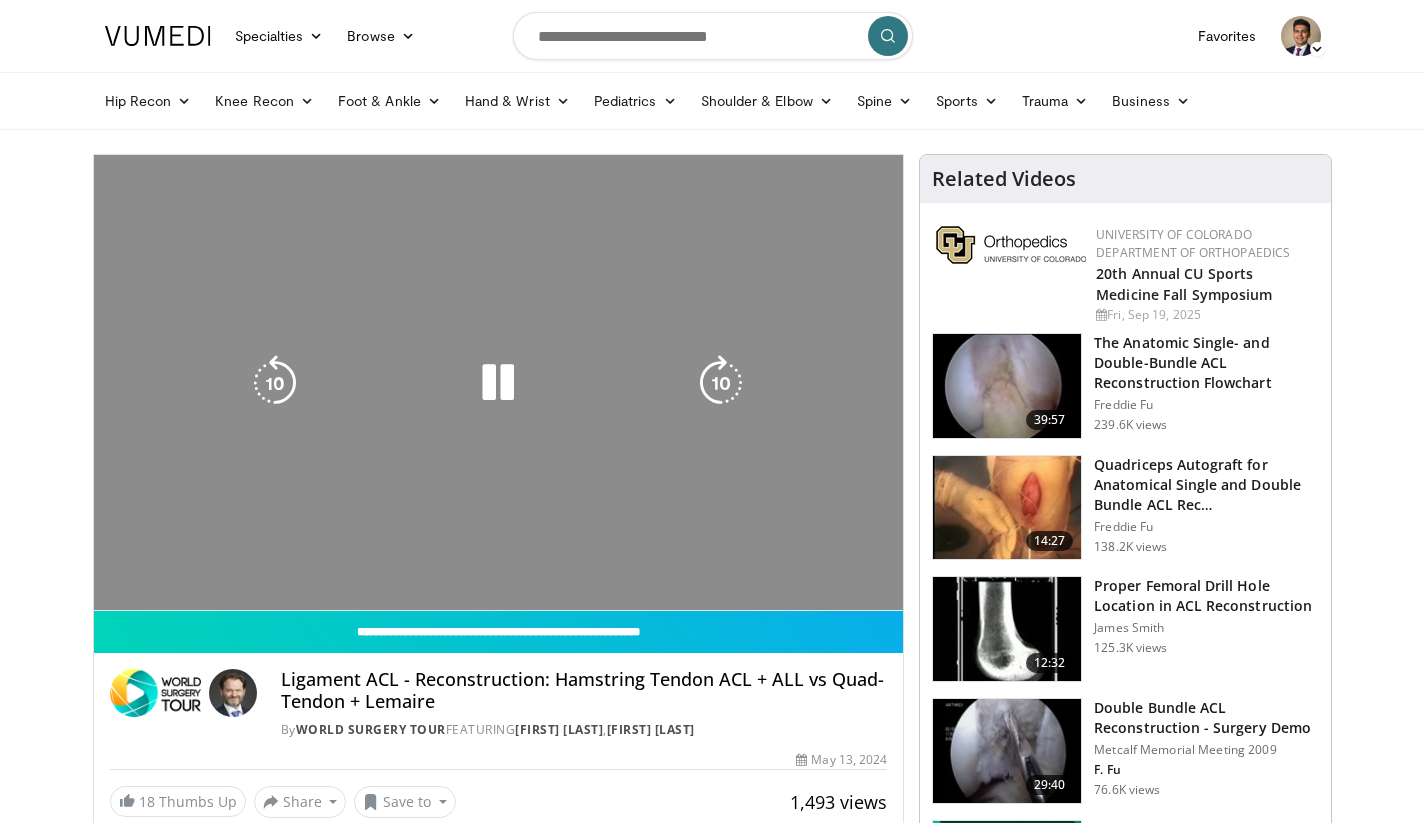 click on "10 seconds
Tap to unmute" at bounding box center [499, 382] 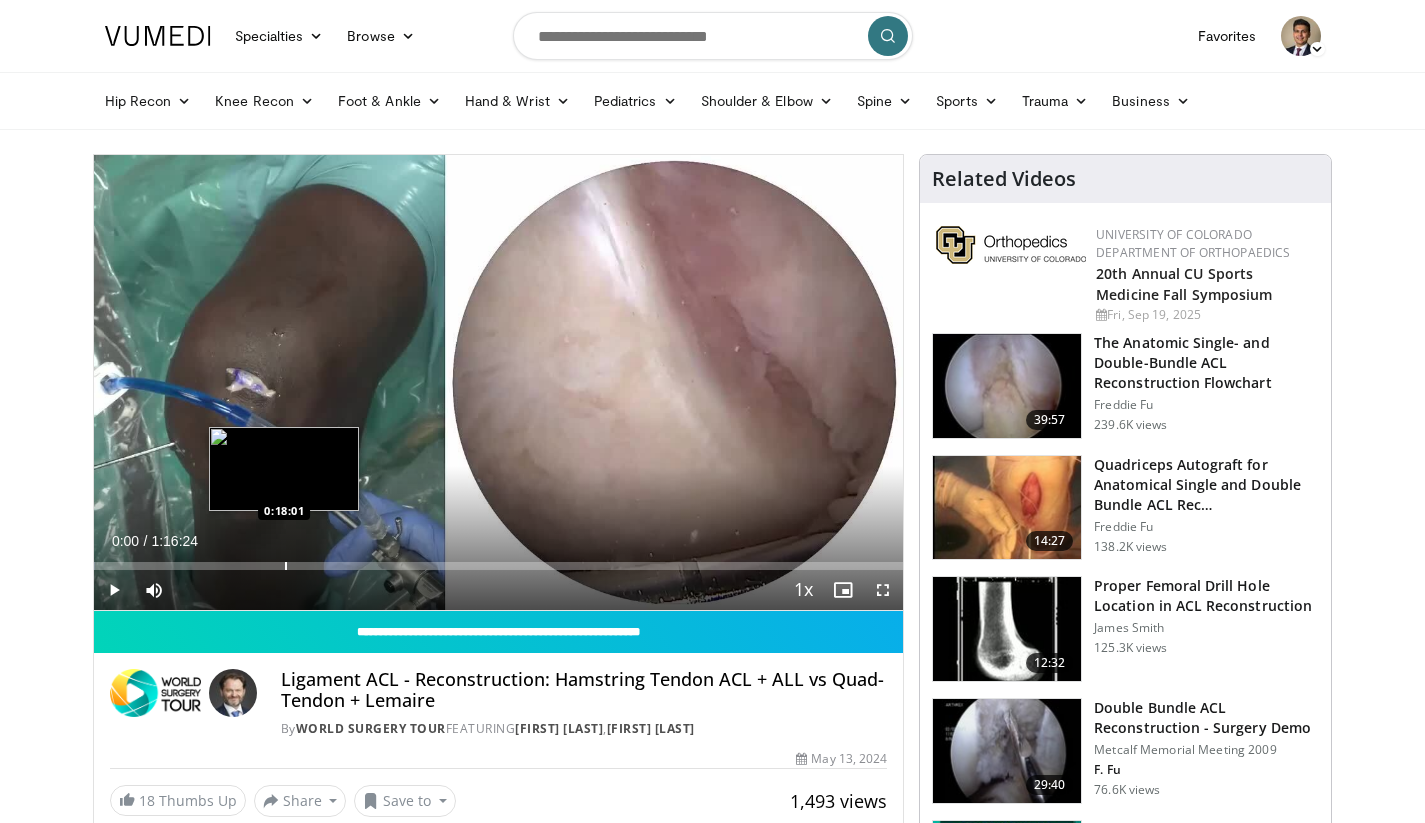 click on "Loaded :  0.21% 0:00:00 0:18:01" at bounding box center (499, 560) 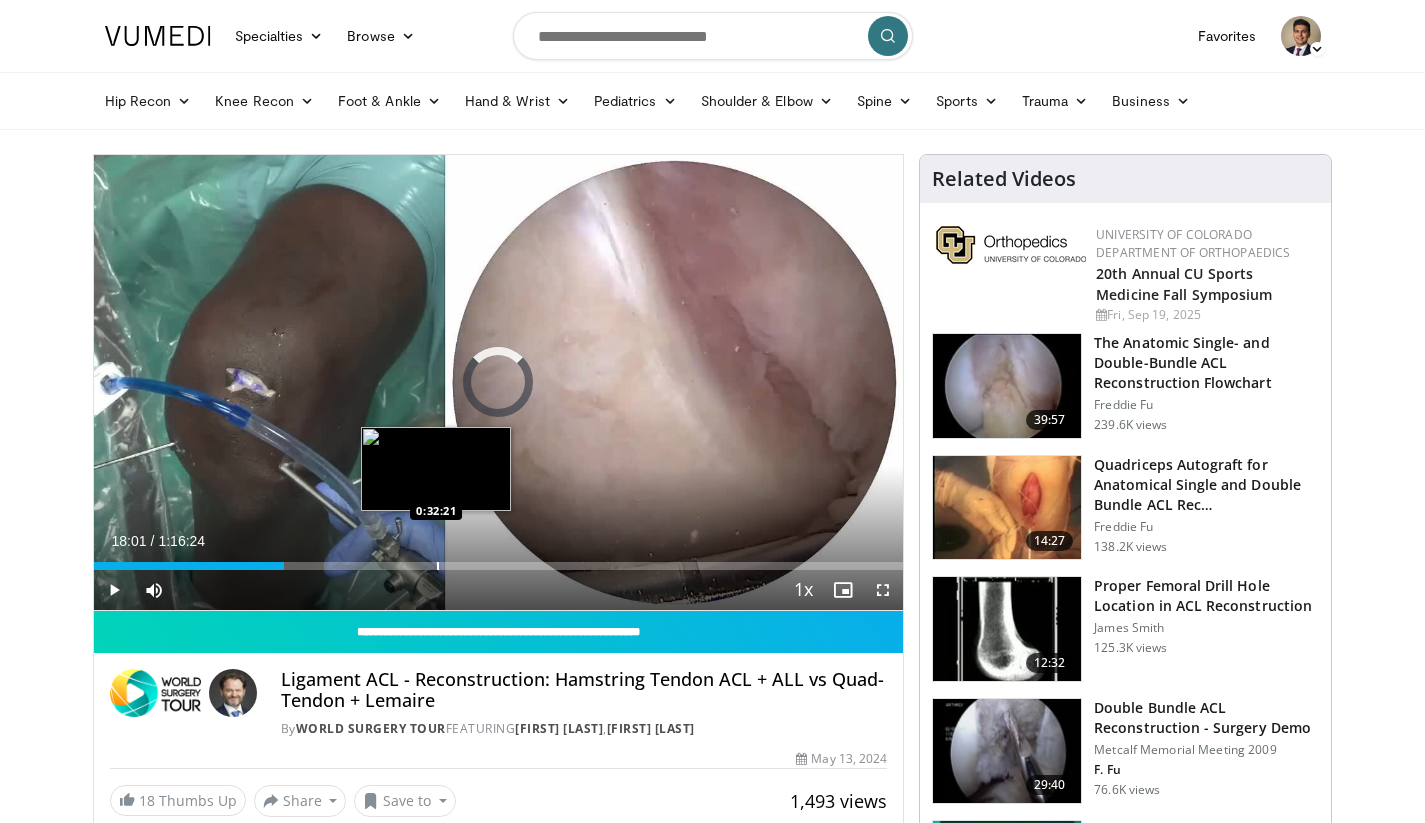 click at bounding box center (438, 566) 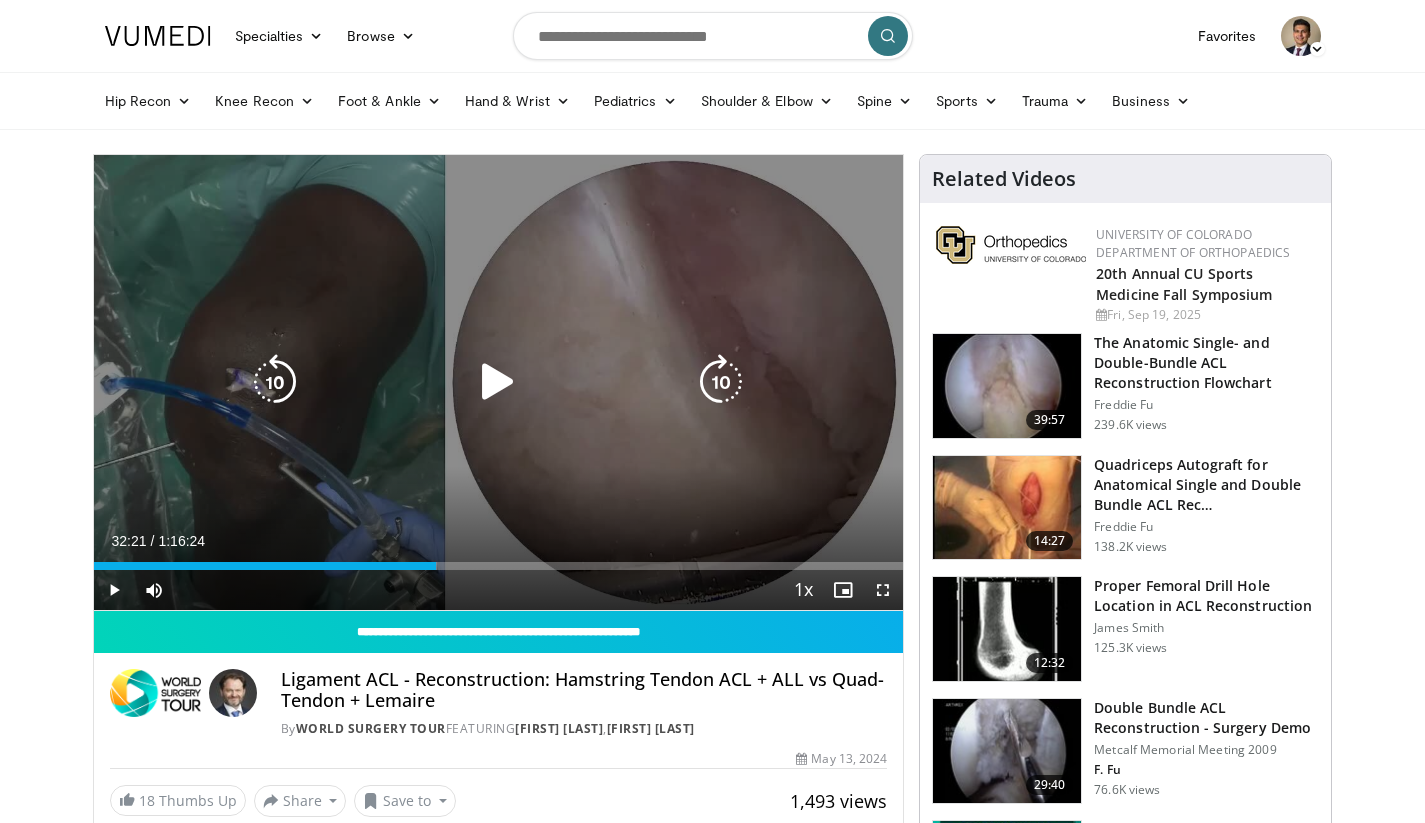 click at bounding box center (498, 382) 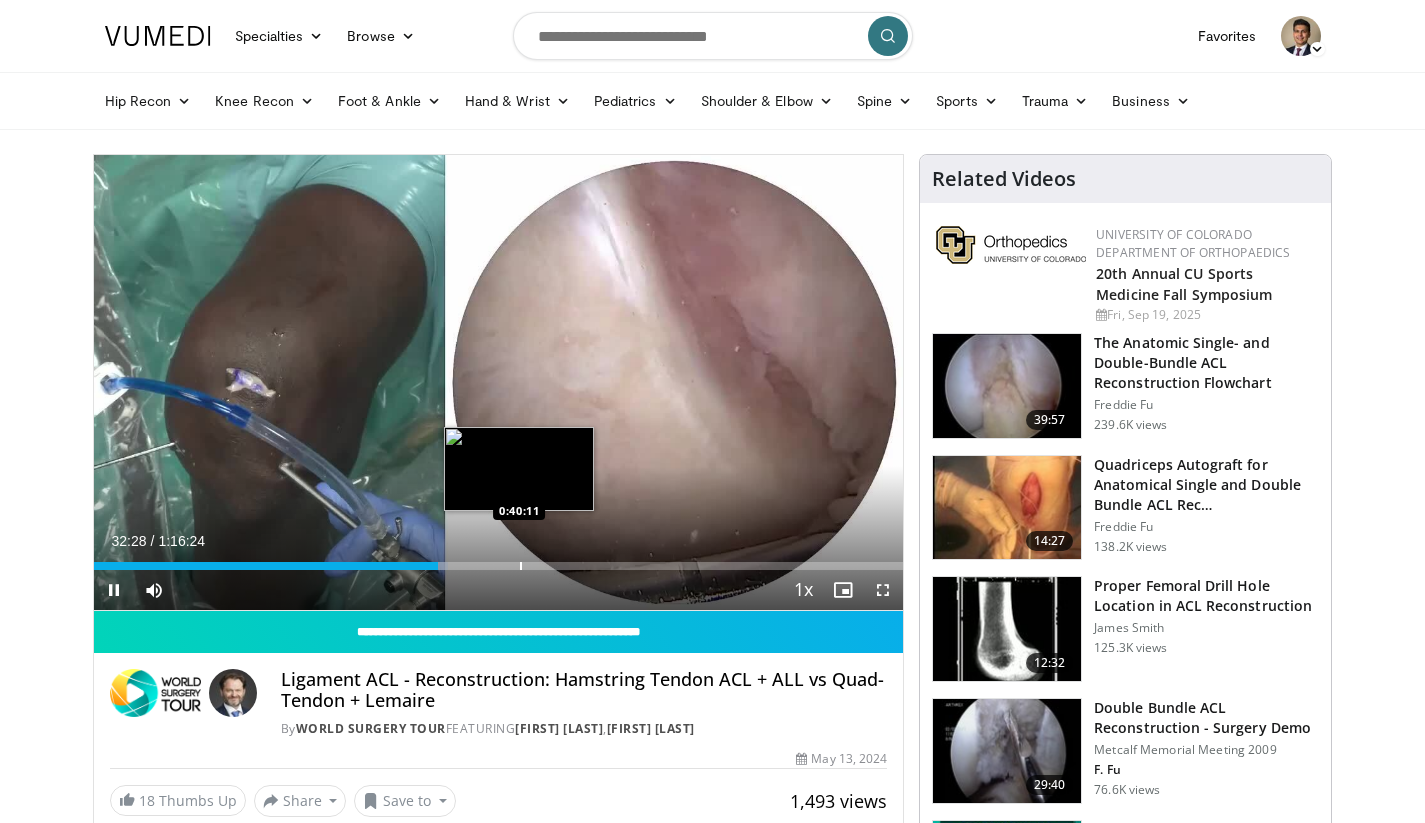 click at bounding box center (521, 566) 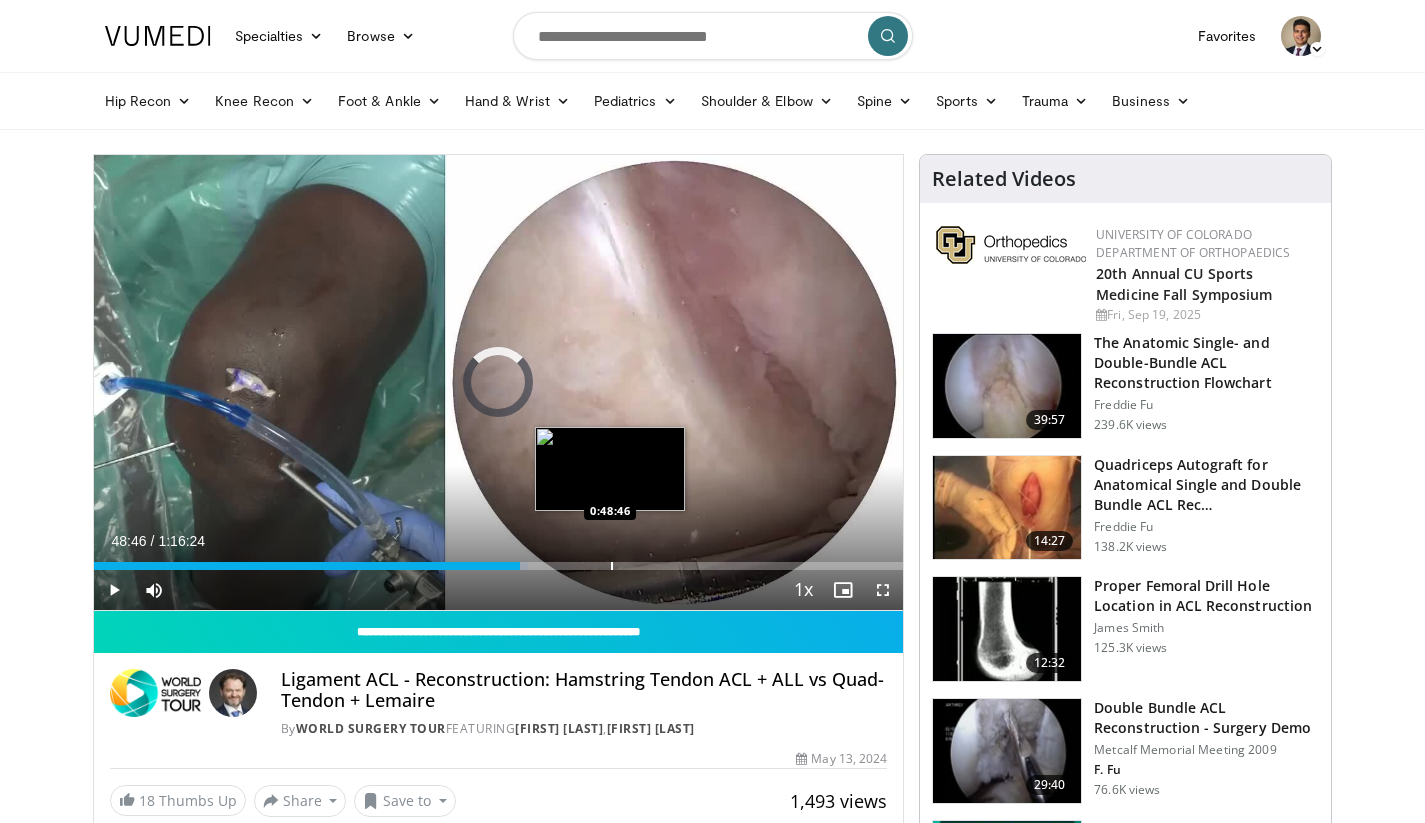 click on "Loaded :  53.66% 0:48:46 0:48:46" at bounding box center [499, 560] 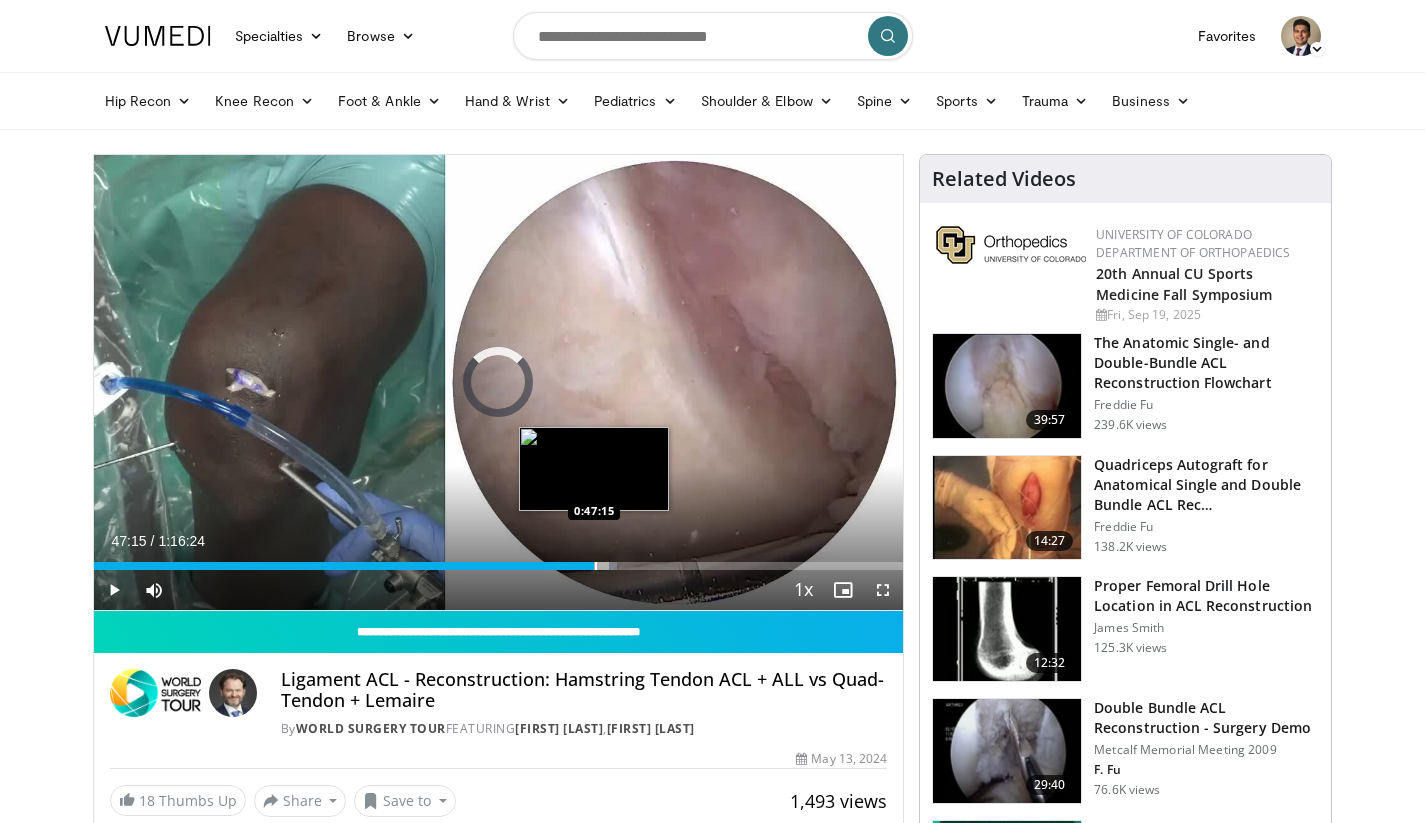 click at bounding box center [596, 566] 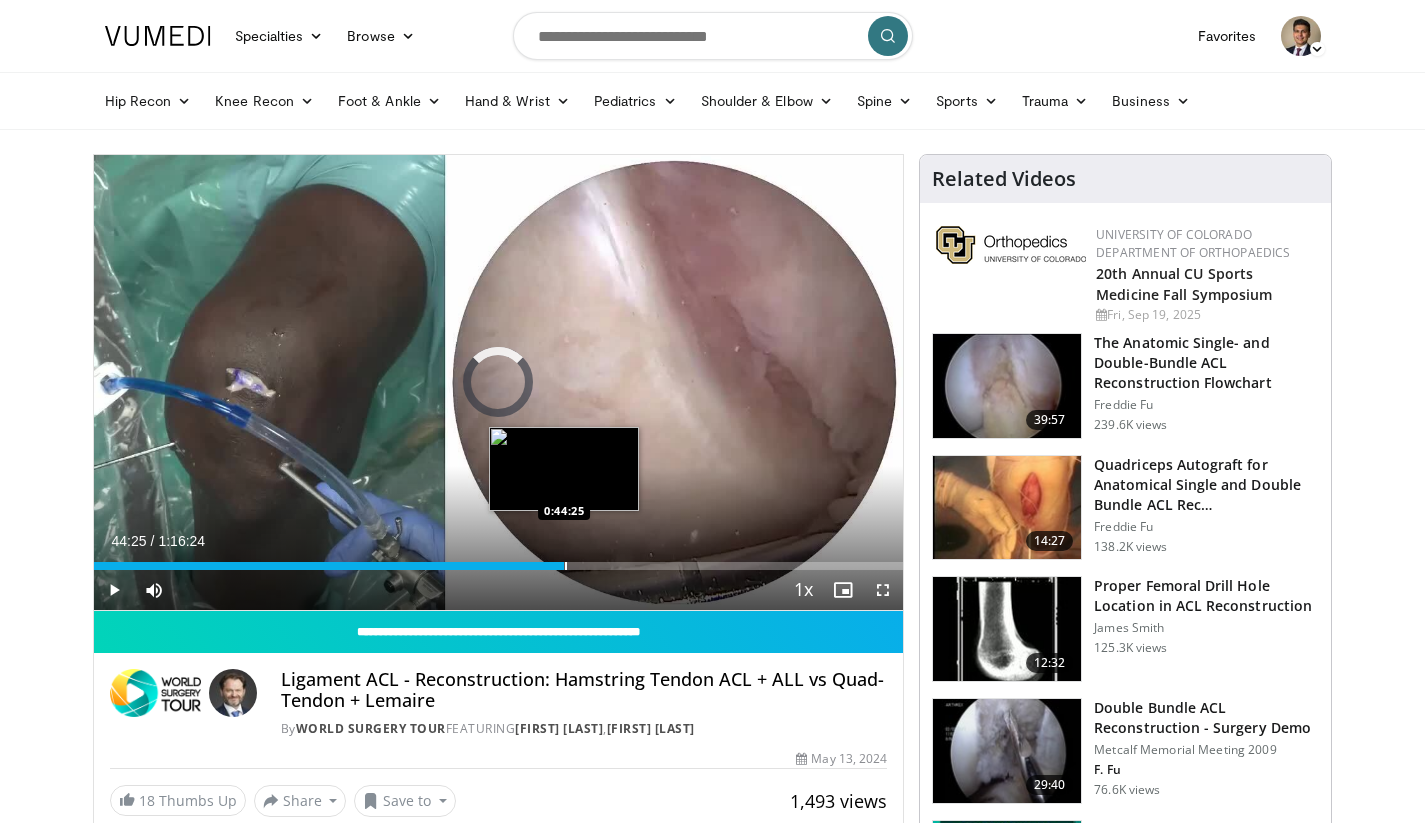 click at bounding box center [566, 566] 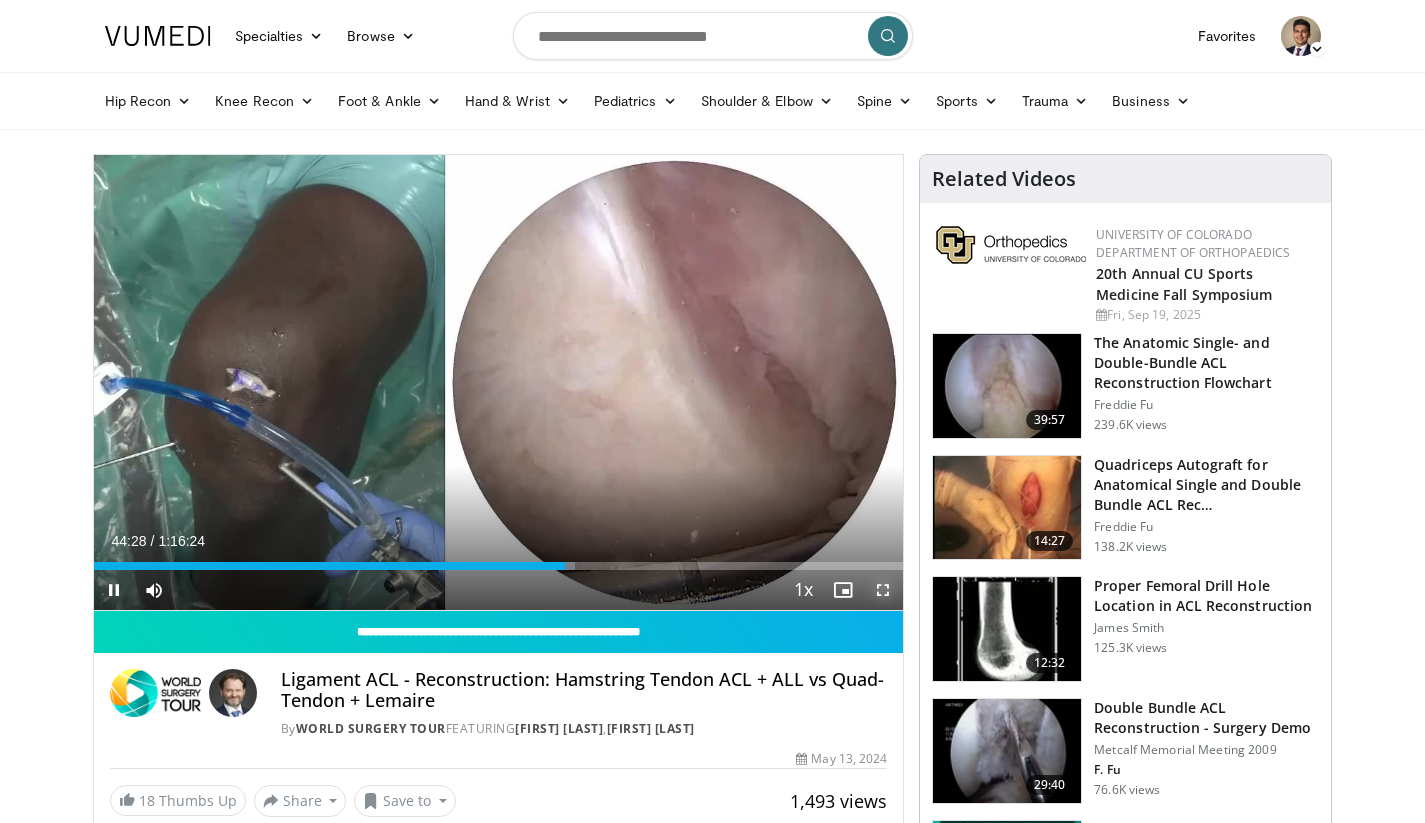 click at bounding box center [883, 590] 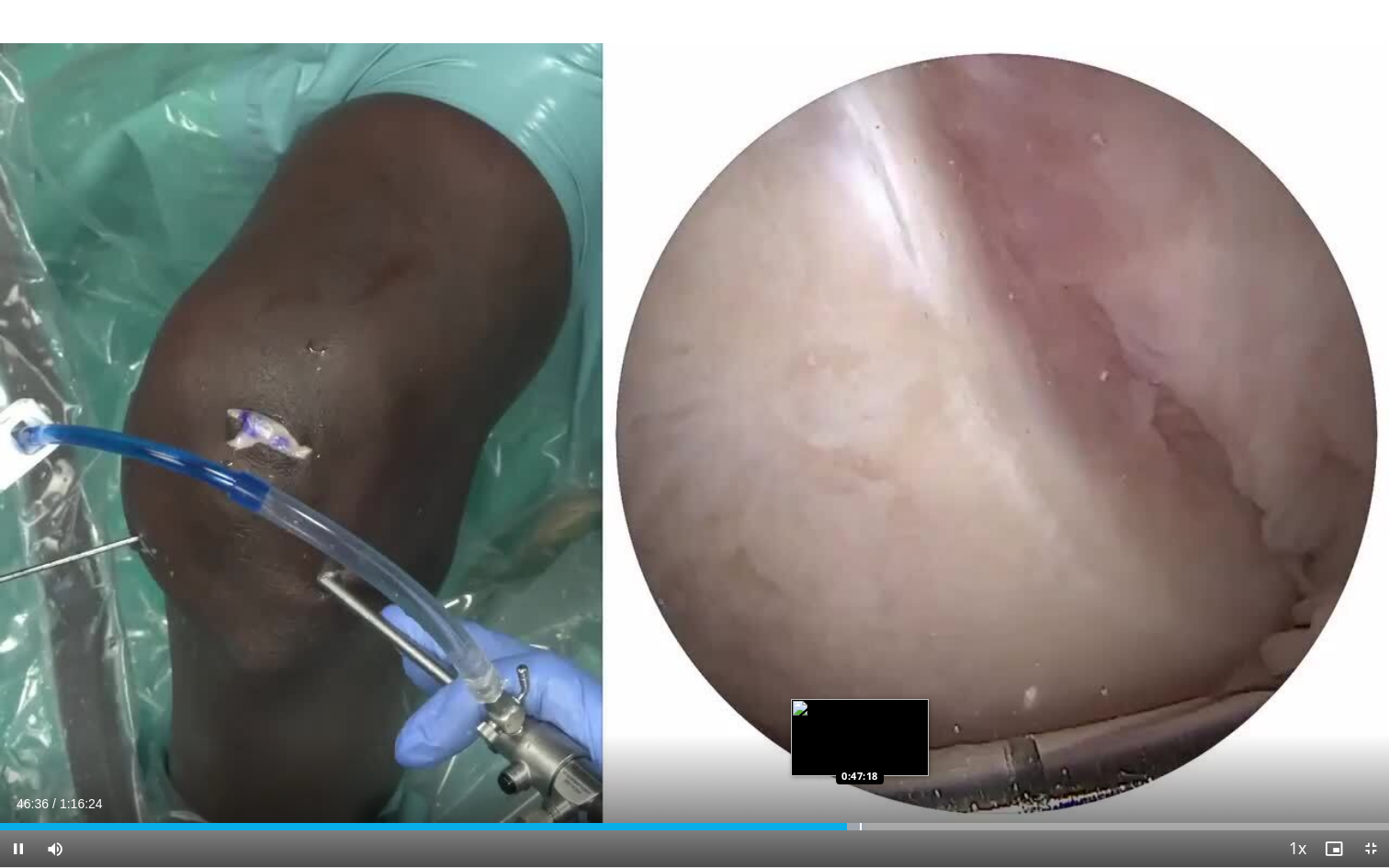 click at bounding box center (861, 827) 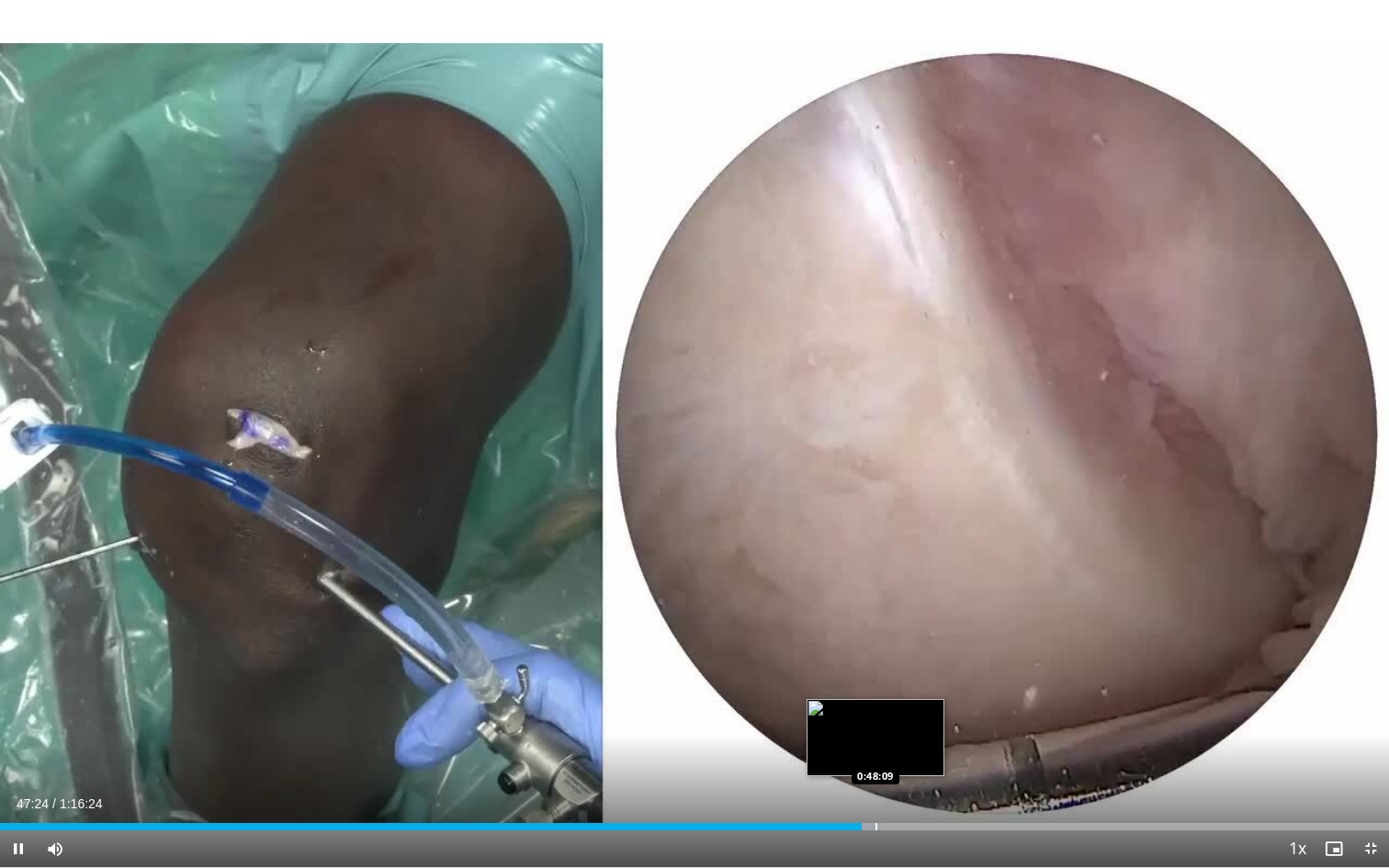 click on "Loaded :  63.40% 0:47:24 0:48:09" at bounding box center [694, 821] 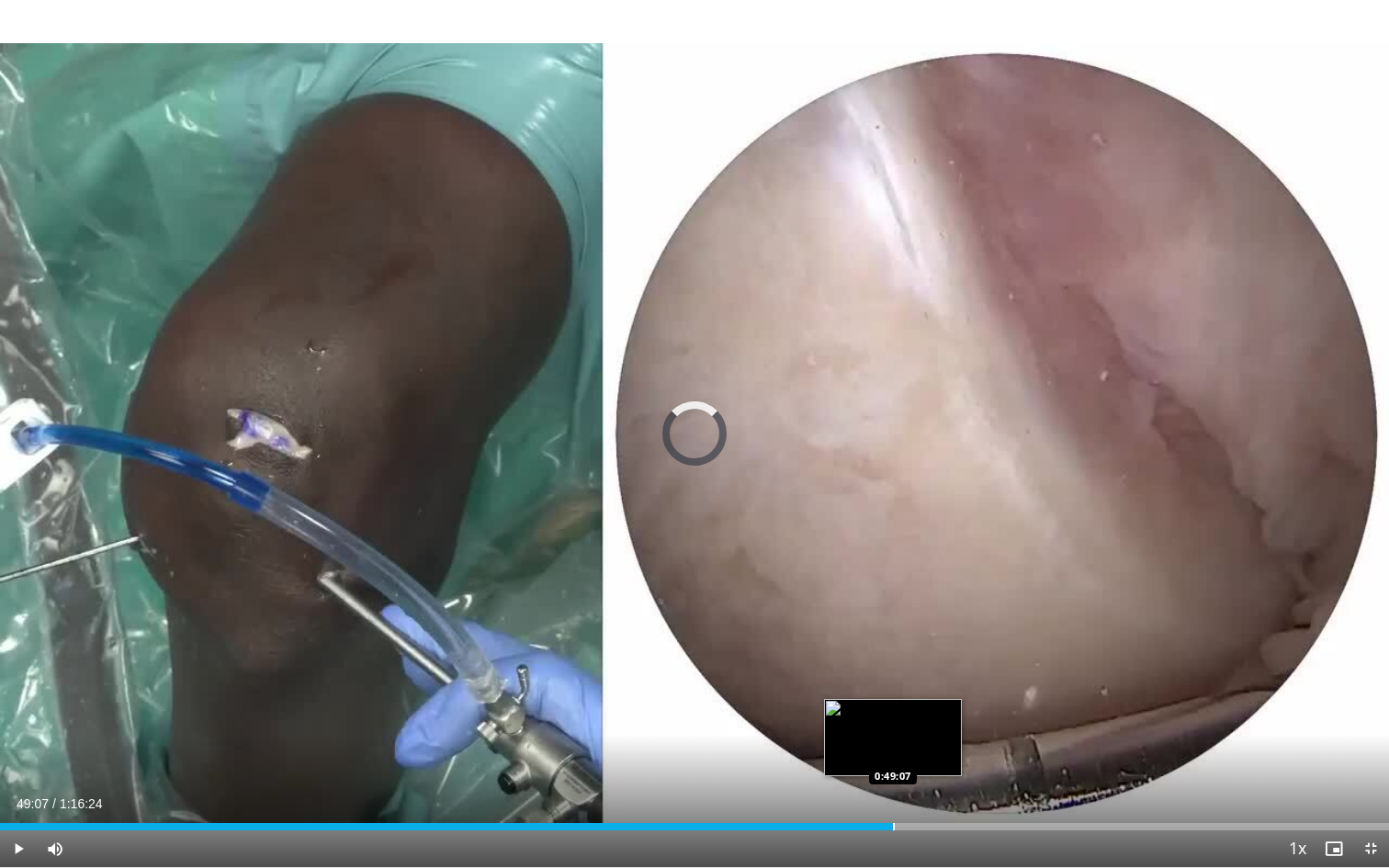 click on "Loaded :  63.83% 0:49:07 0:49:07" at bounding box center (694, 821) 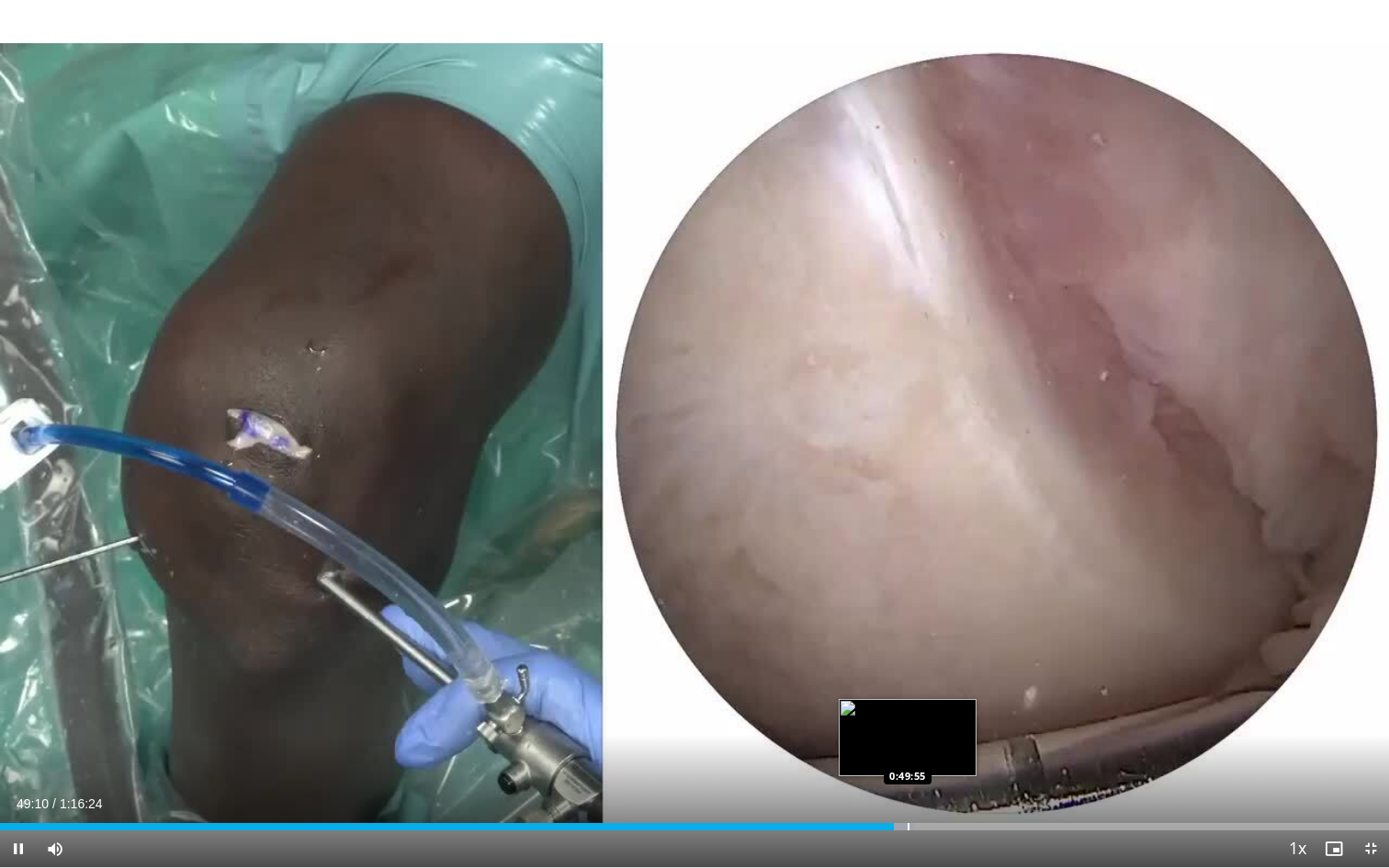 click on "Loaded :  65.78% 0:49:10 0:49:55" at bounding box center [694, 821] 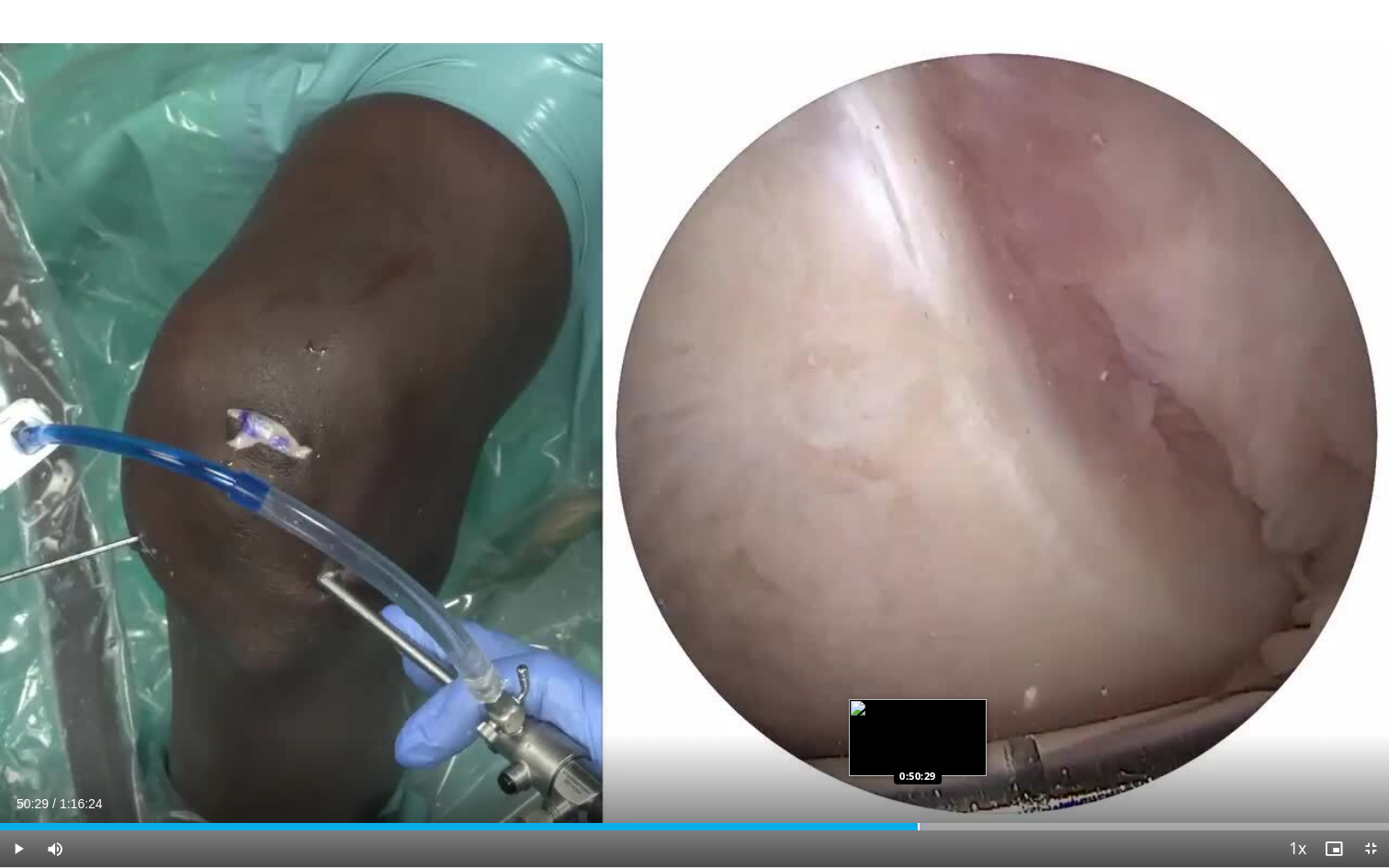click at bounding box center [919, 827] 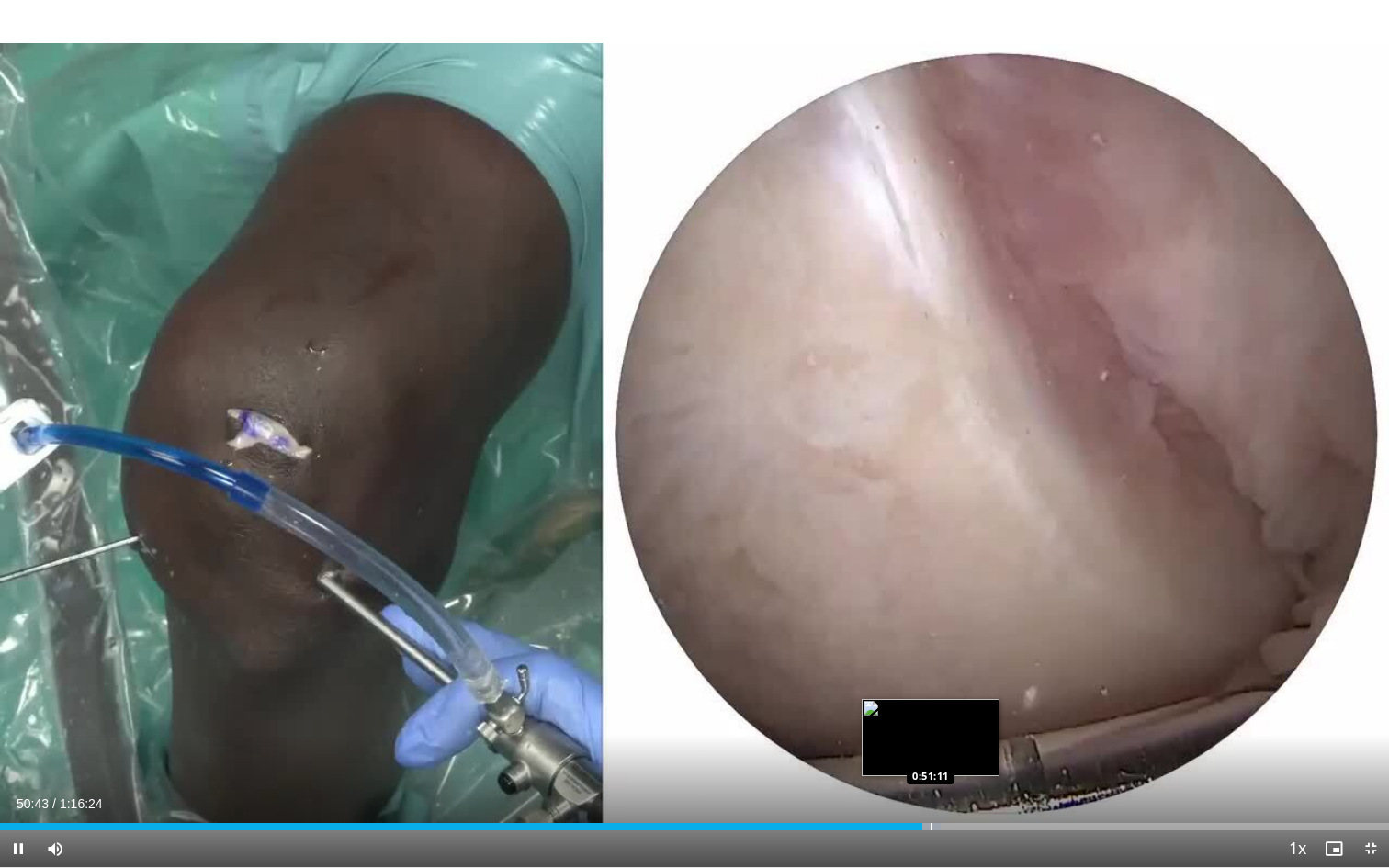click at bounding box center [932, 827] 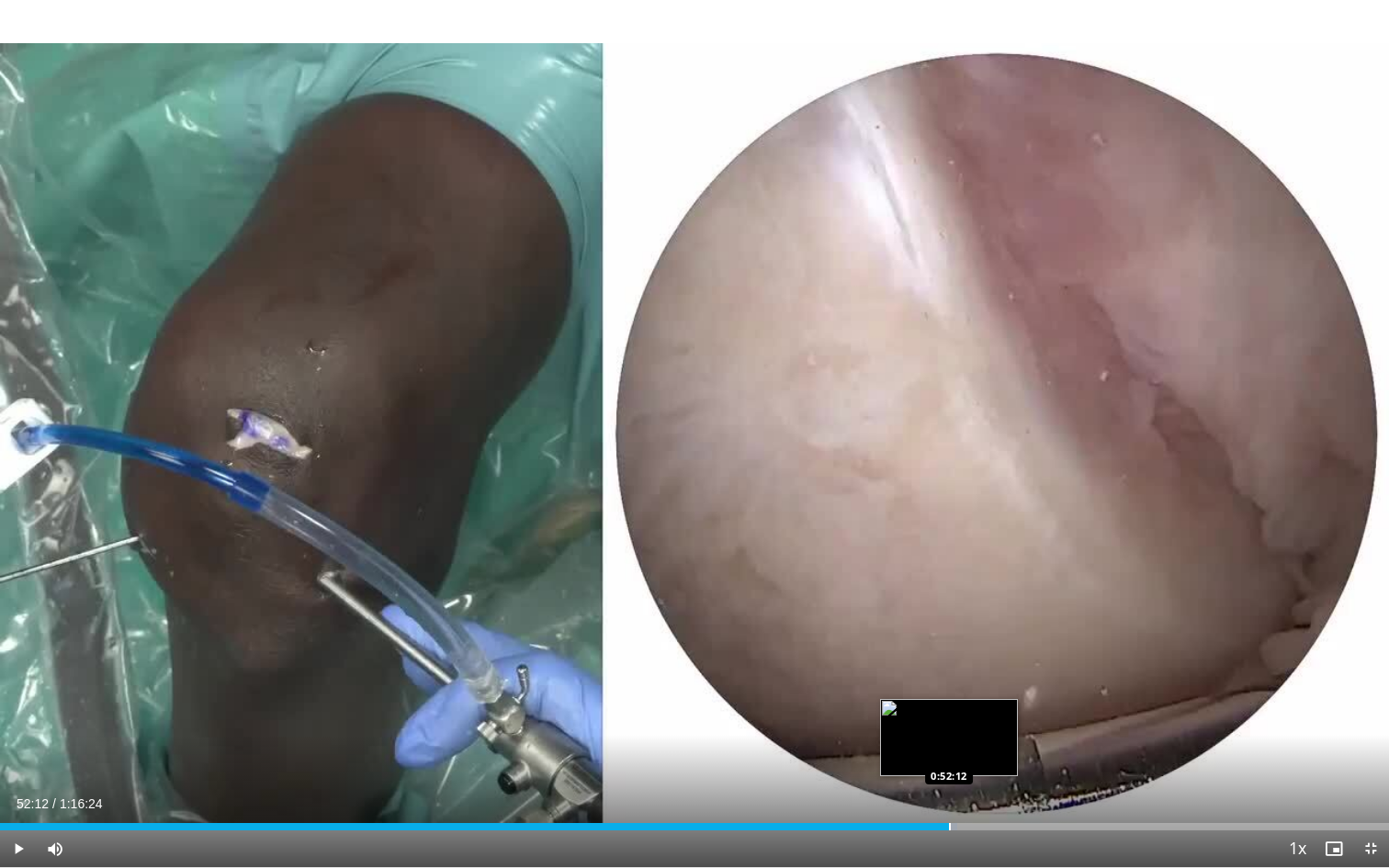 click at bounding box center [950, 827] 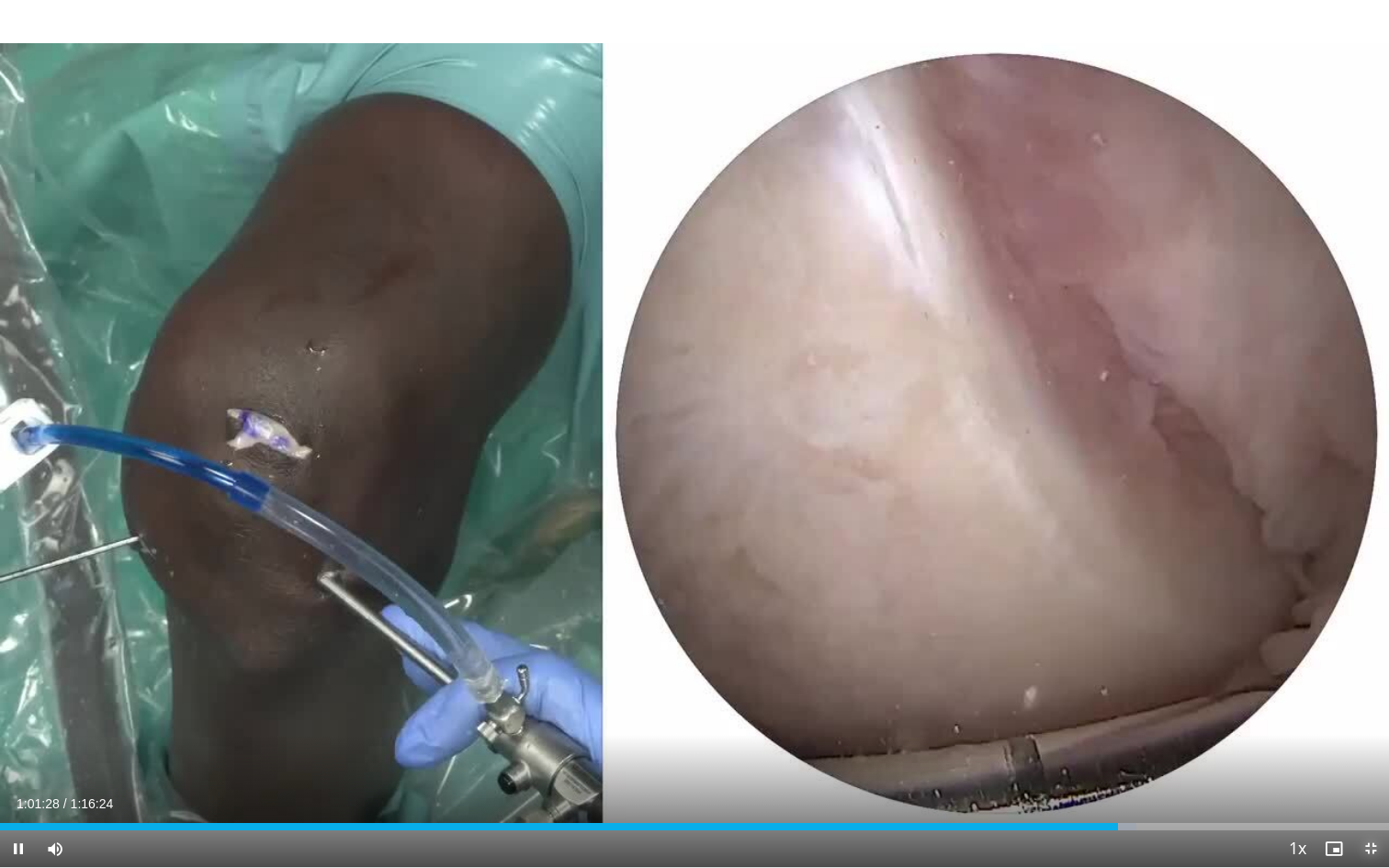 click at bounding box center (1371, 849) 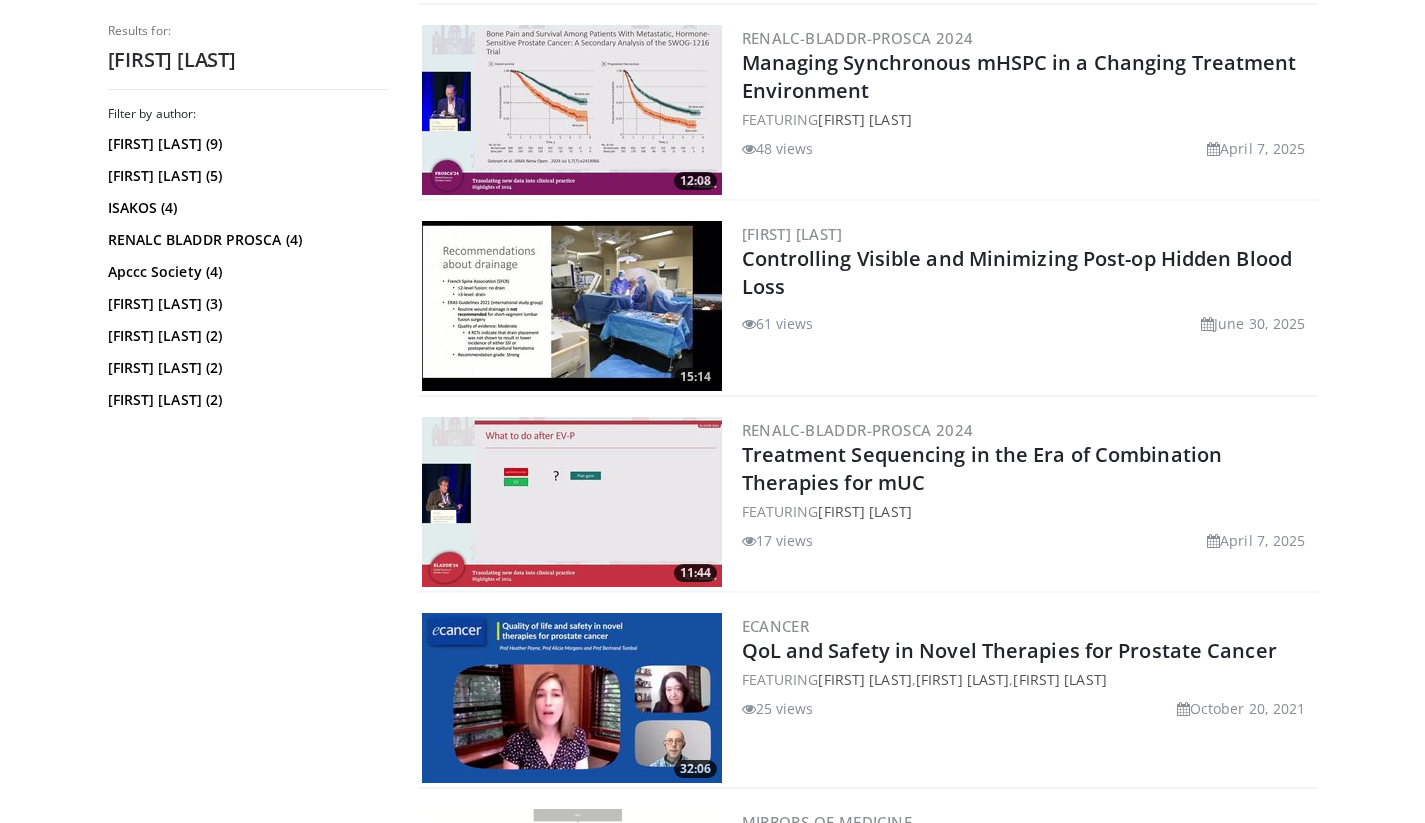 scroll, scrollTop: 3269, scrollLeft: 0, axis: vertical 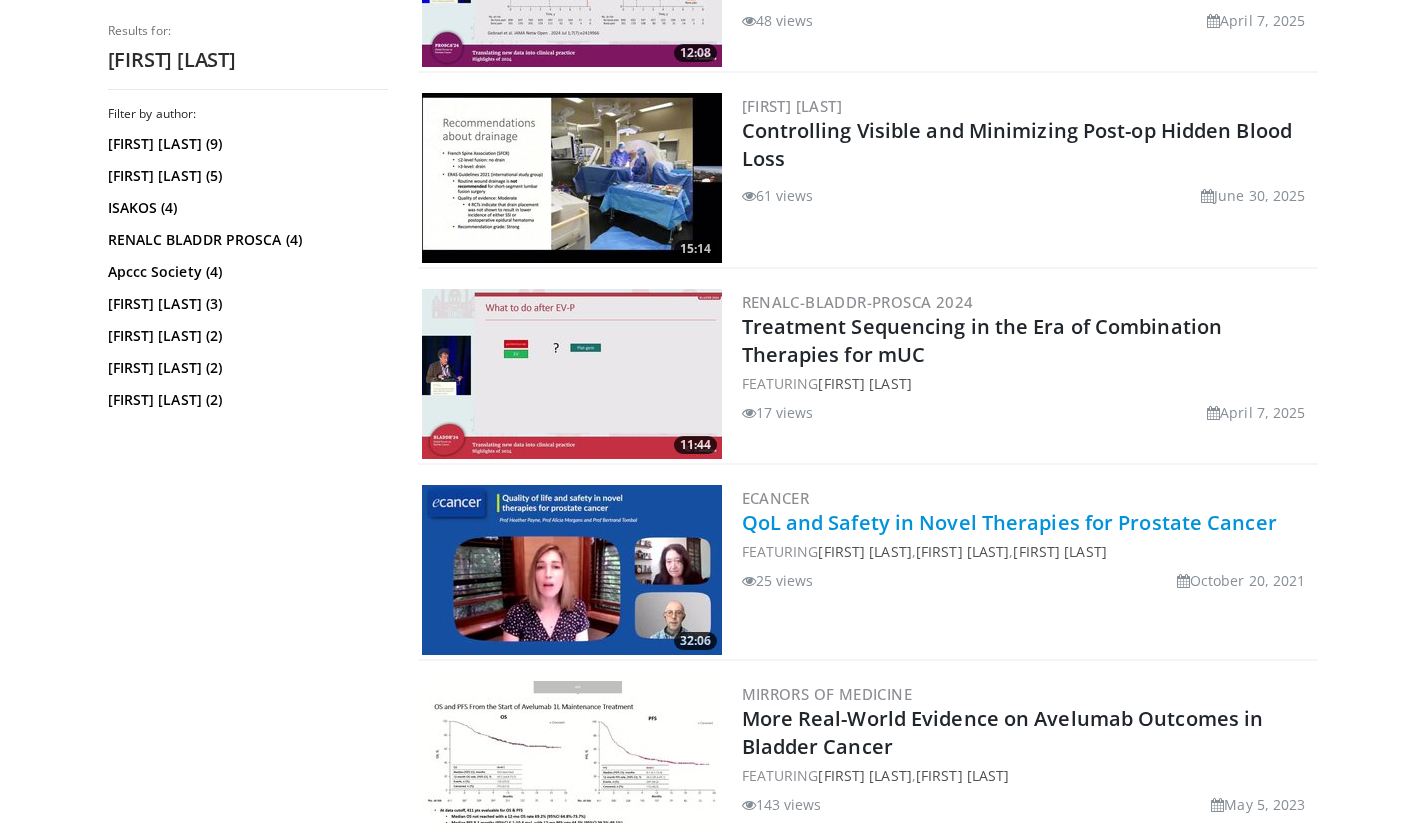 click on "QoL and Safety in Novel Therapies for Prostate Cancer" at bounding box center [1009, 522] 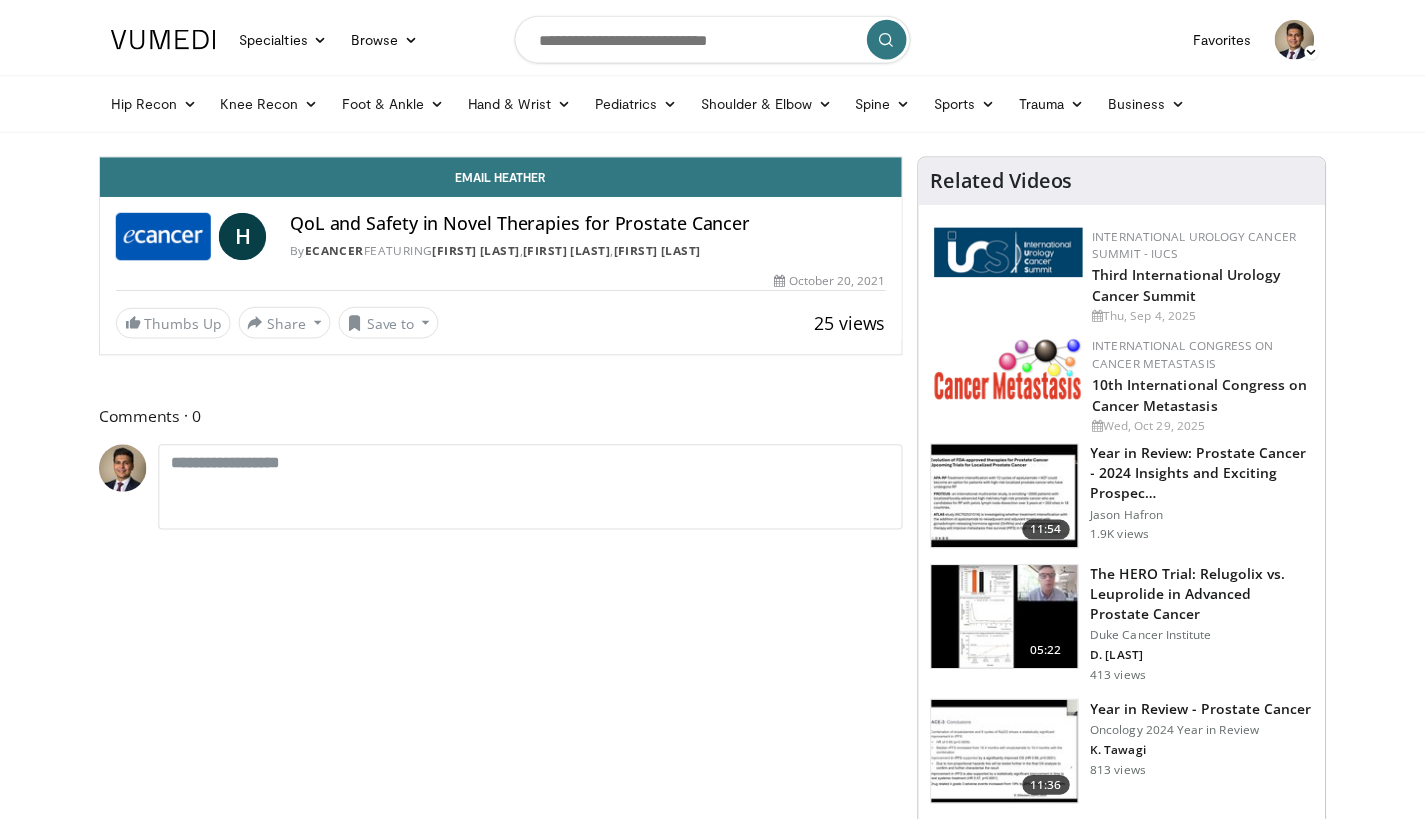 scroll, scrollTop: 0, scrollLeft: 0, axis: both 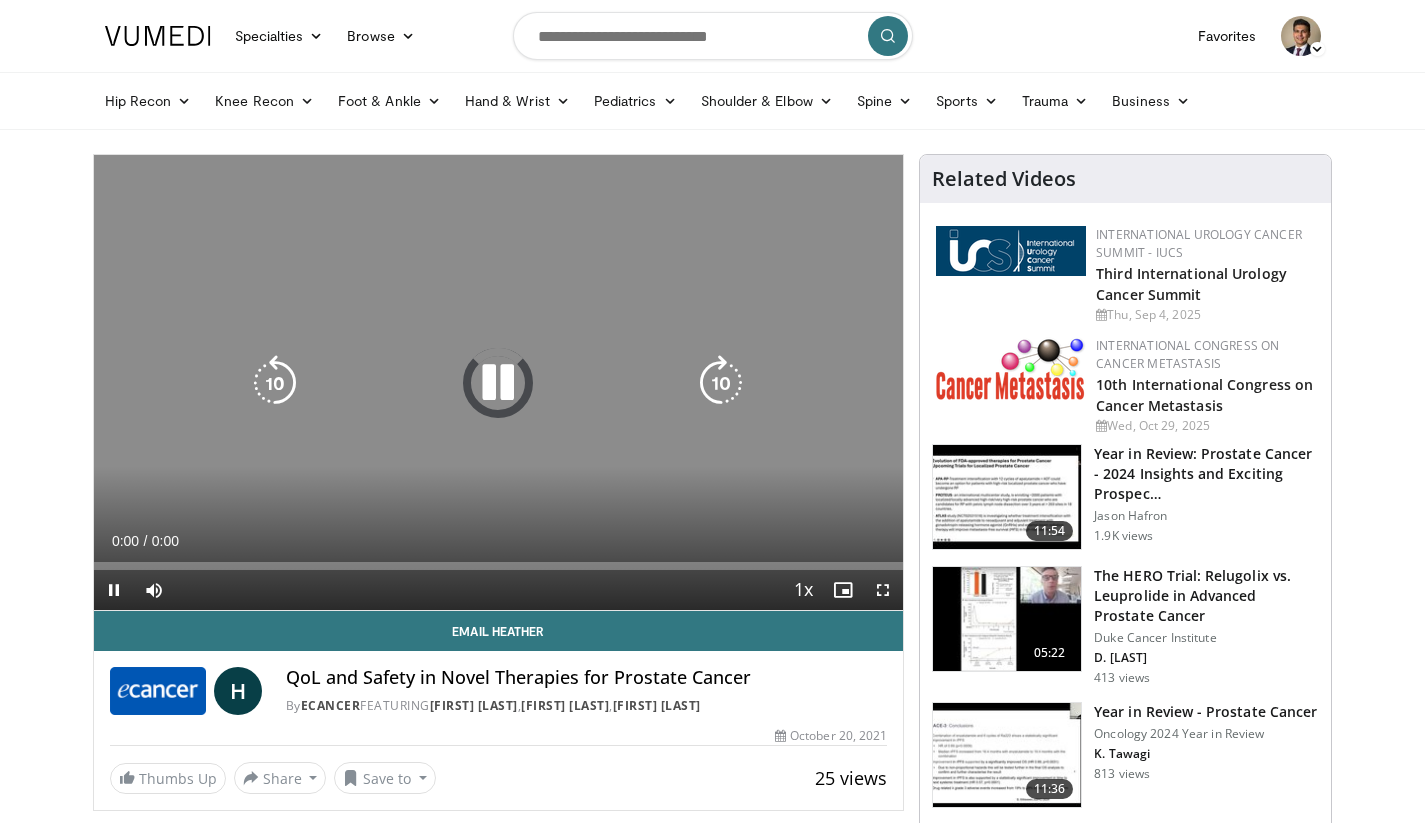 click at bounding box center [498, 383] 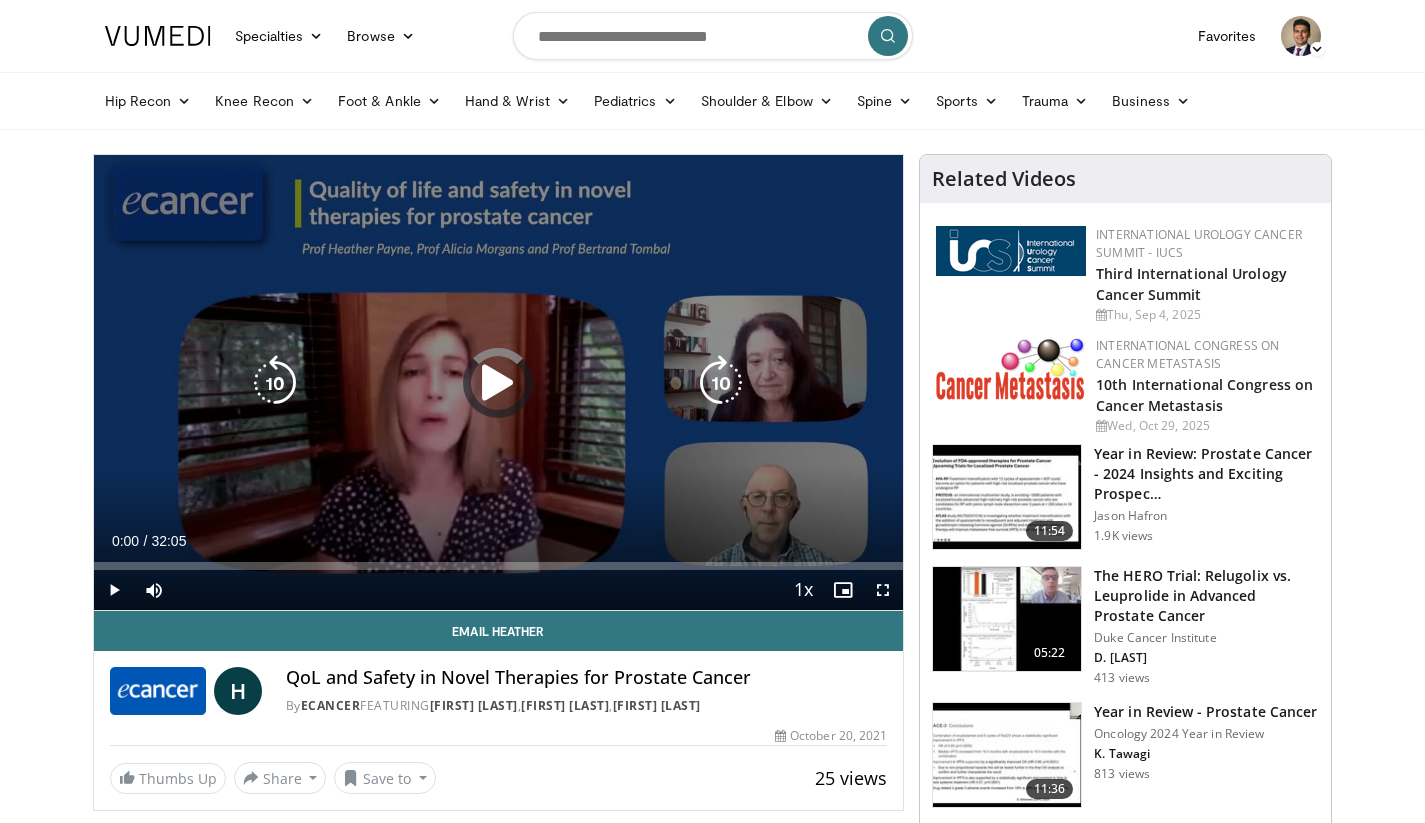 click at bounding box center [498, 383] 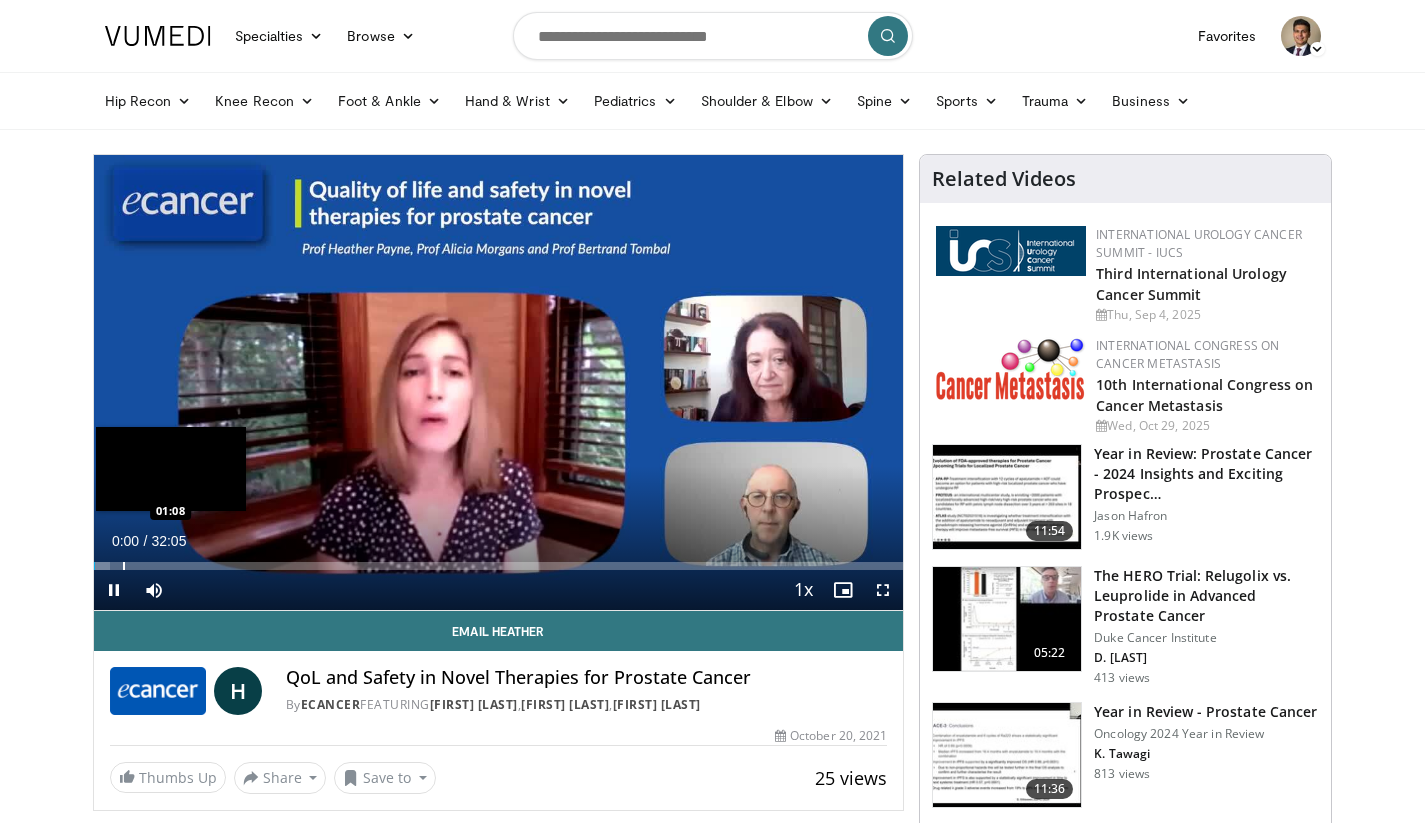 click on "Loaded :  2.06% 00:00 01:08" at bounding box center [499, 560] 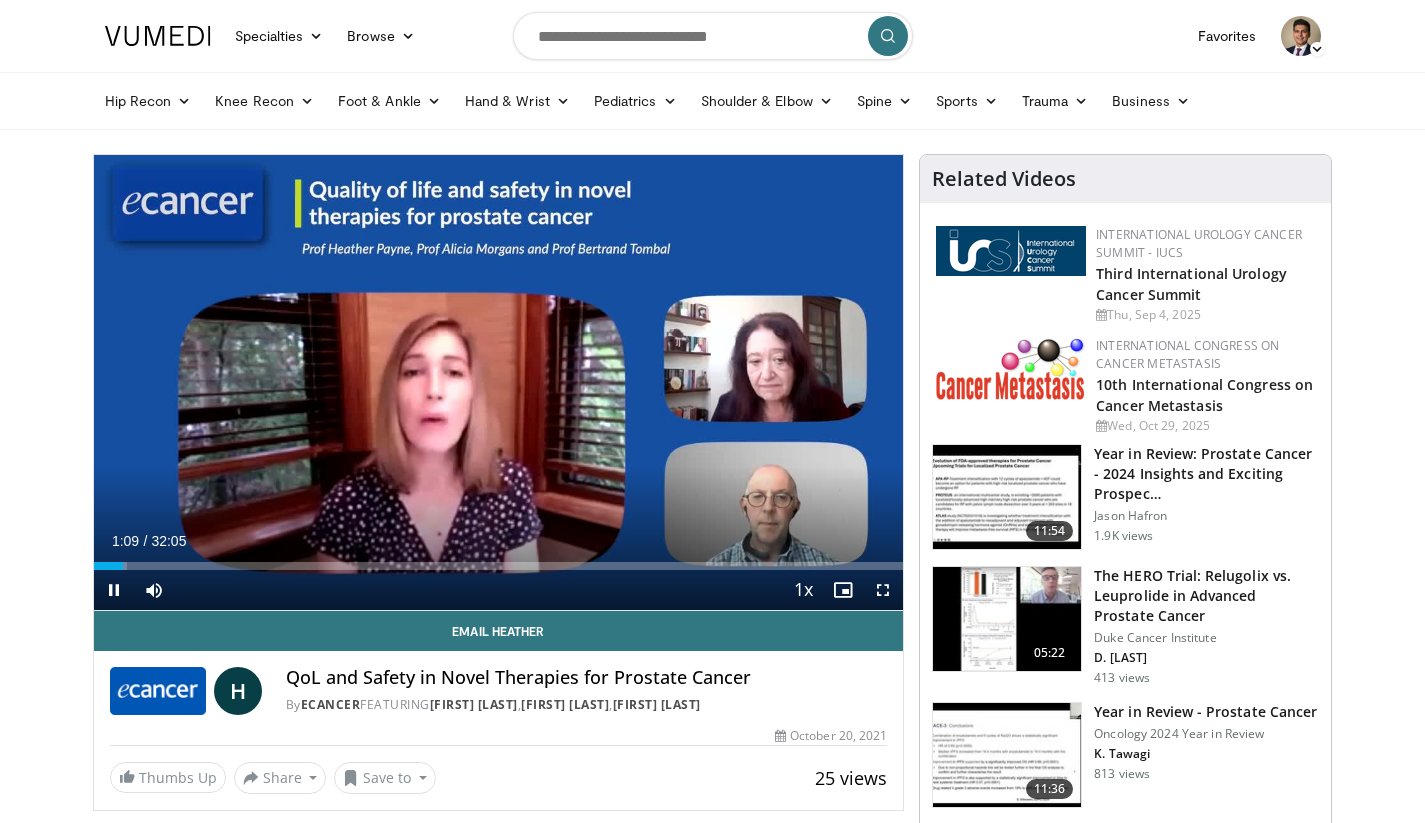 click on "Current Time  1:09 / Duration  32:05 Pause Skip Backward Skip Forward Mute 0% Loaded :  4.12% 01:09 03:31 Stream Type  LIVE Seek to live, currently behind live LIVE   1x Playback Rate 0.5x 0.75x 1x , selected 1.25x 1.5x 1.75x 2x Chapters Chapters Descriptions descriptions off , selected Captions captions settings , opens captions settings dialog captions off , selected Audio Track en (Main) , selected Fullscreen Enable picture-in-picture mode" at bounding box center [499, 590] 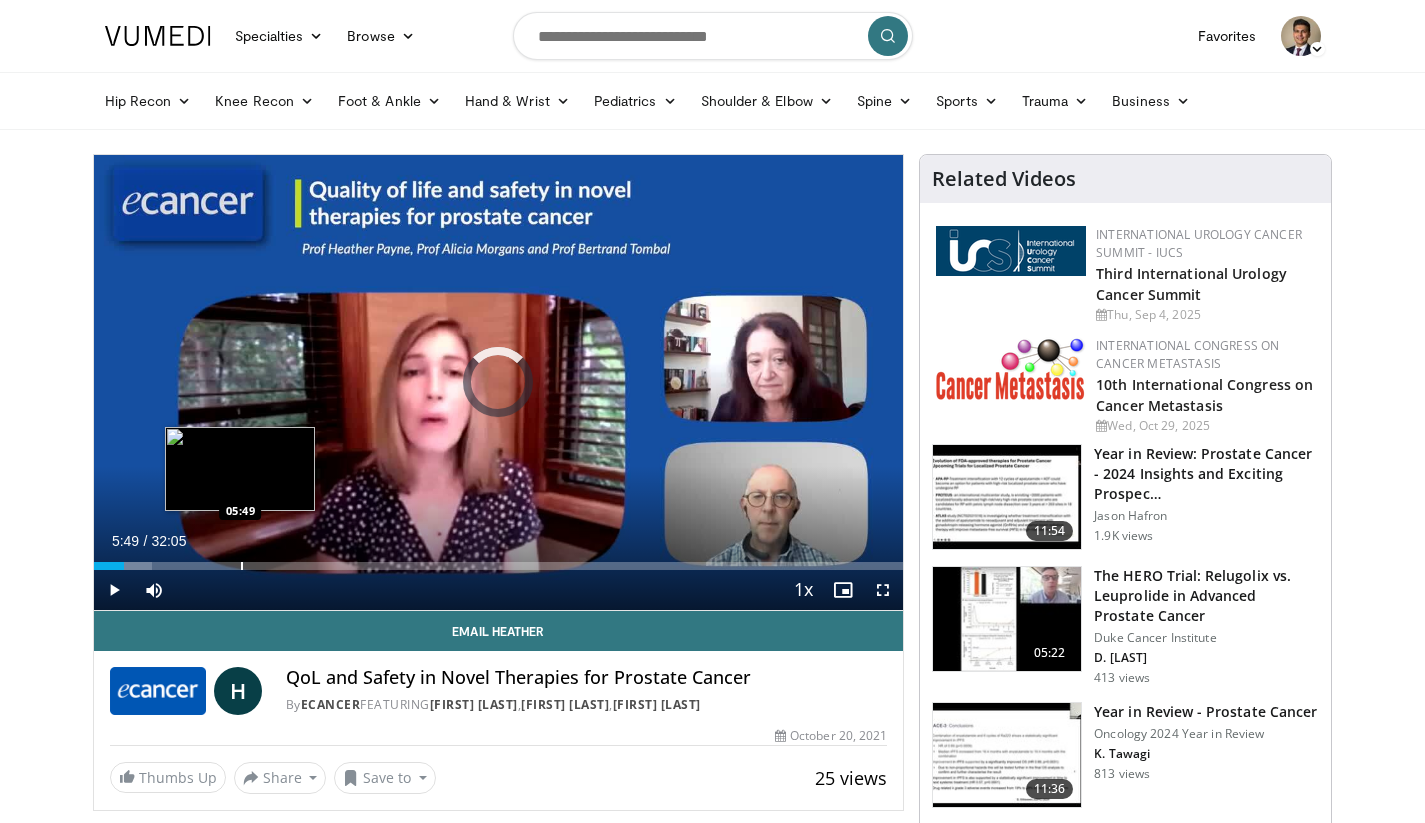 click on "Loaded :  7.21% 05:49 05:49" at bounding box center (499, 560) 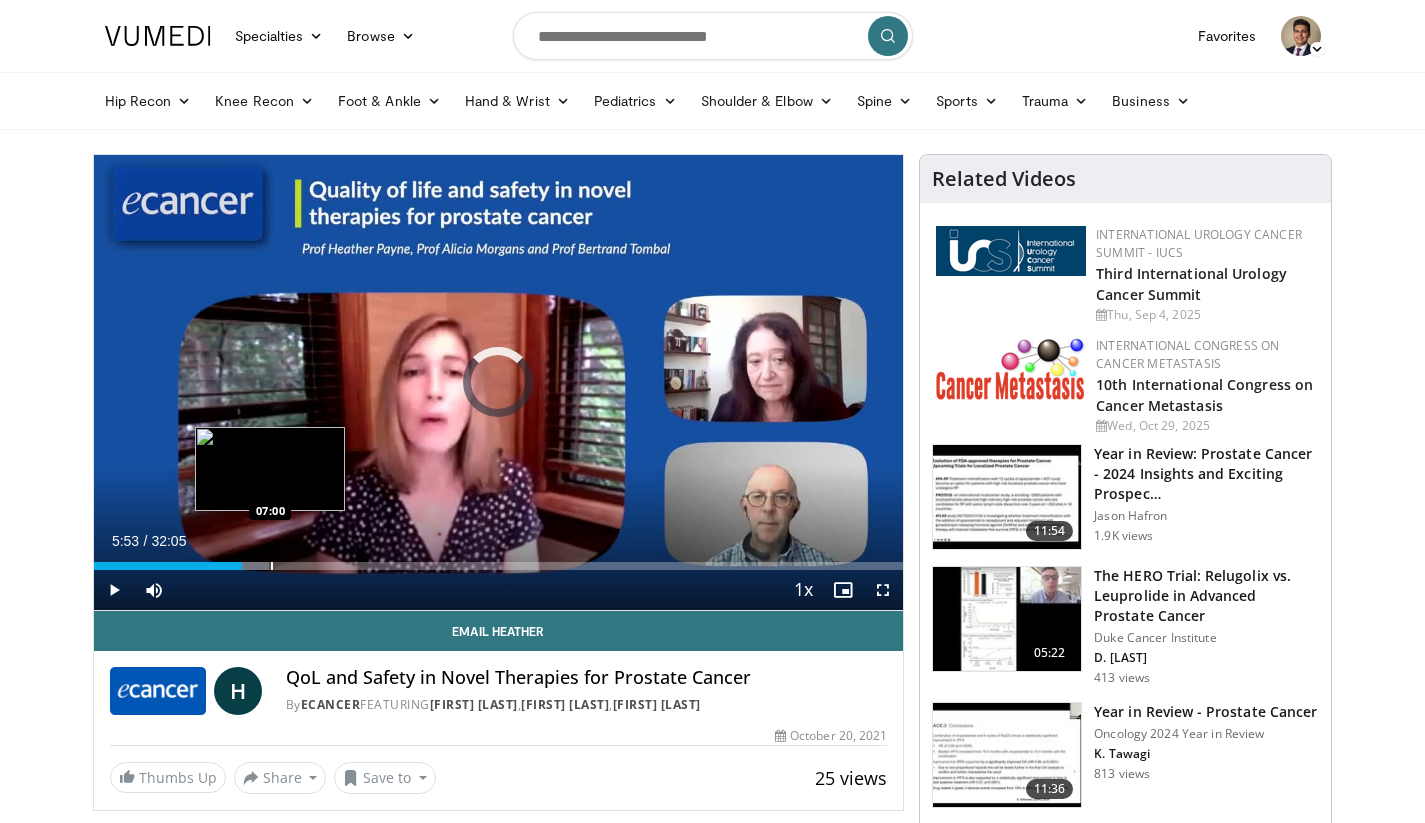 click at bounding box center [272, 566] 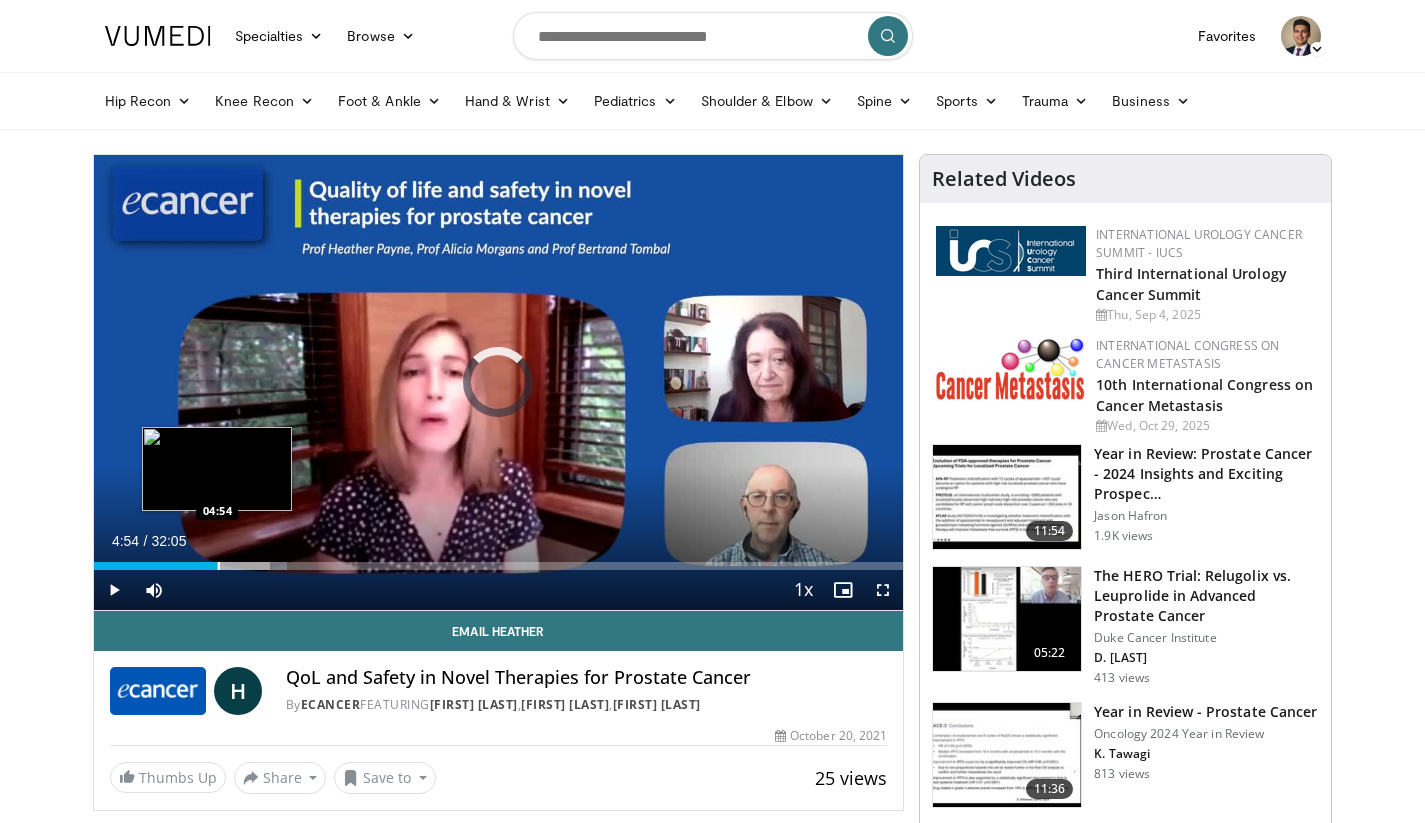 click at bounding box center [219, 566] 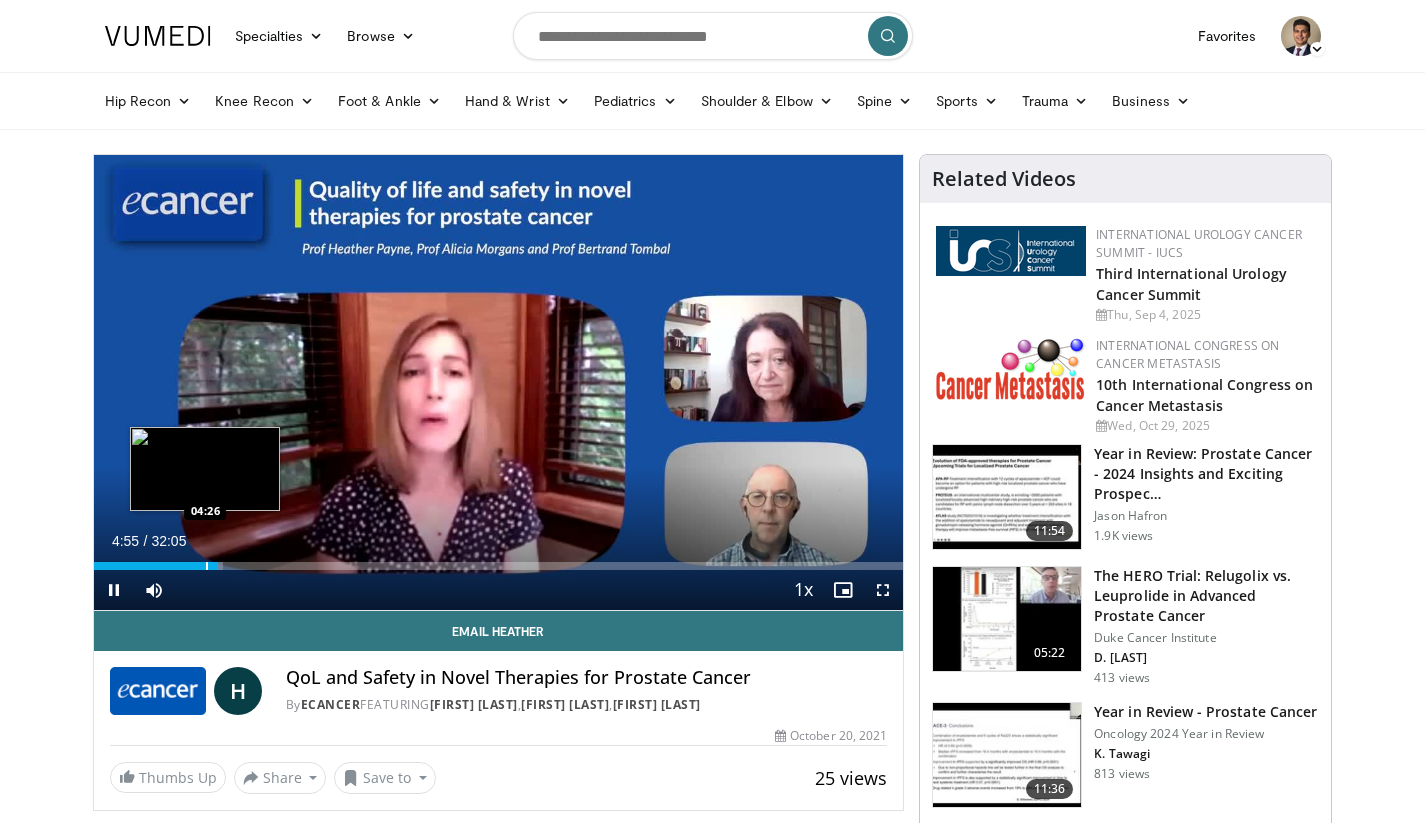 click at bounding box center [207, 566] 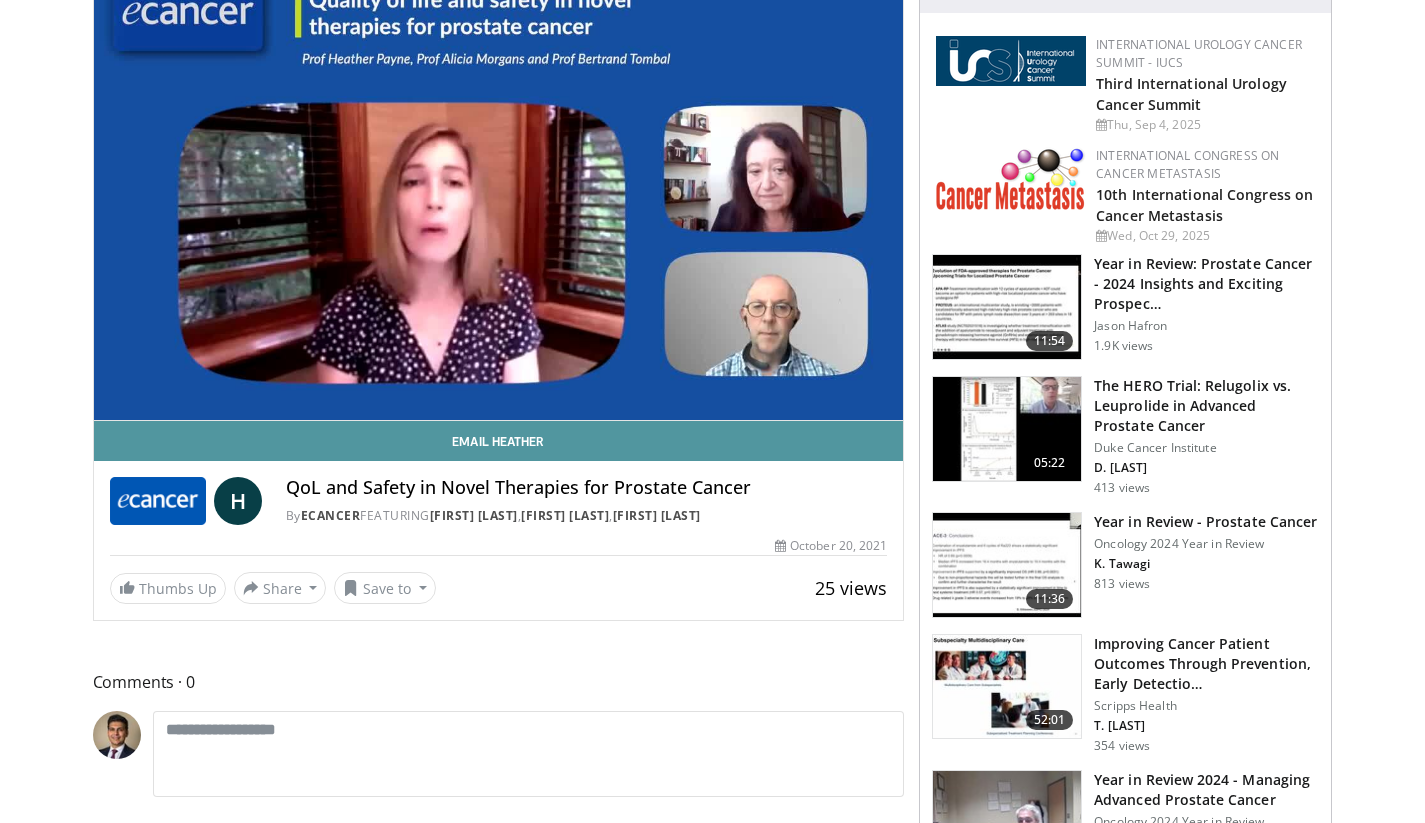 scroll, scrollTop: 0, scrollLeft: 0, axis: both 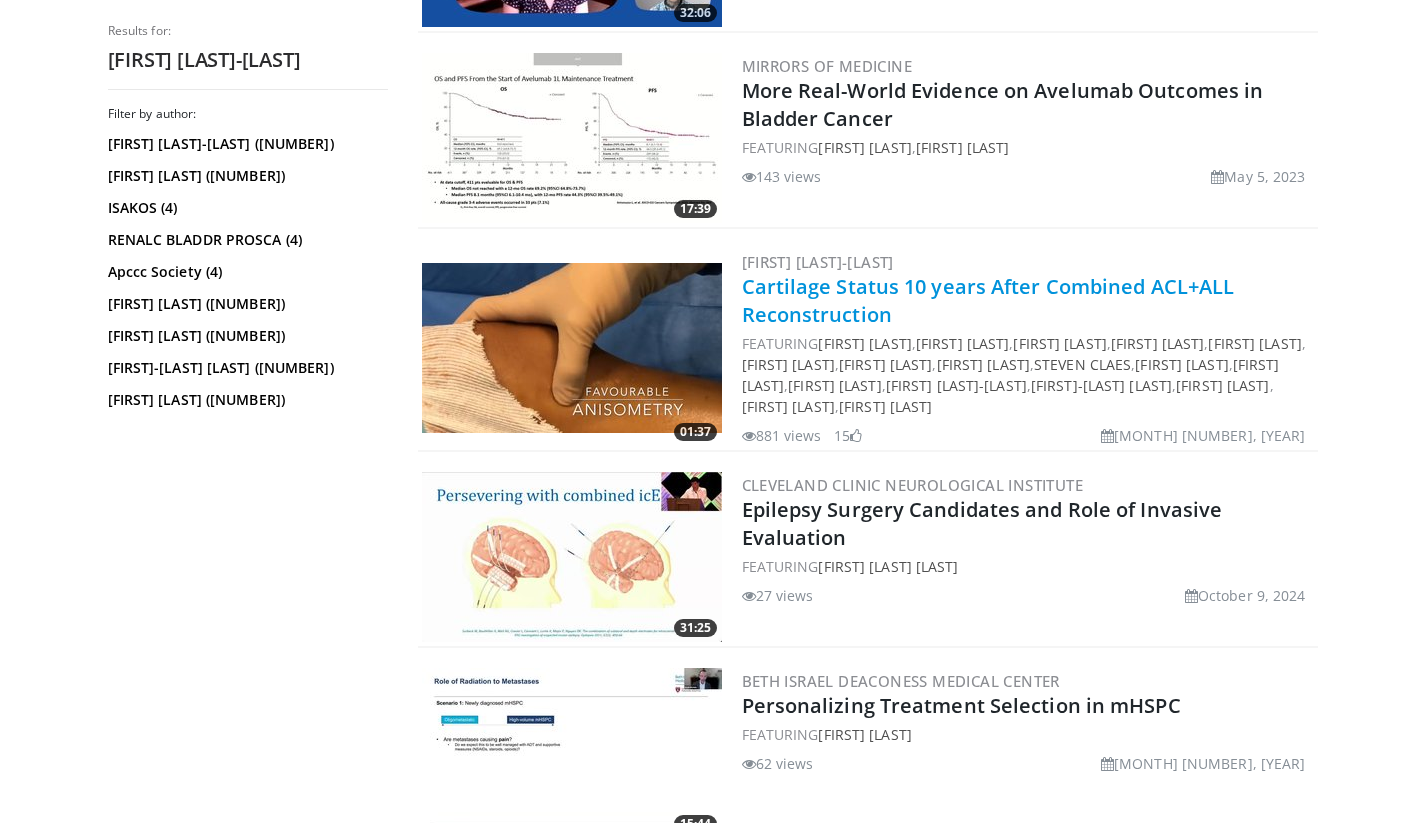 click on "Cartilage Status 10 years After Combined ACL+ALL Reconstruction" at bounding box center (988, 300) 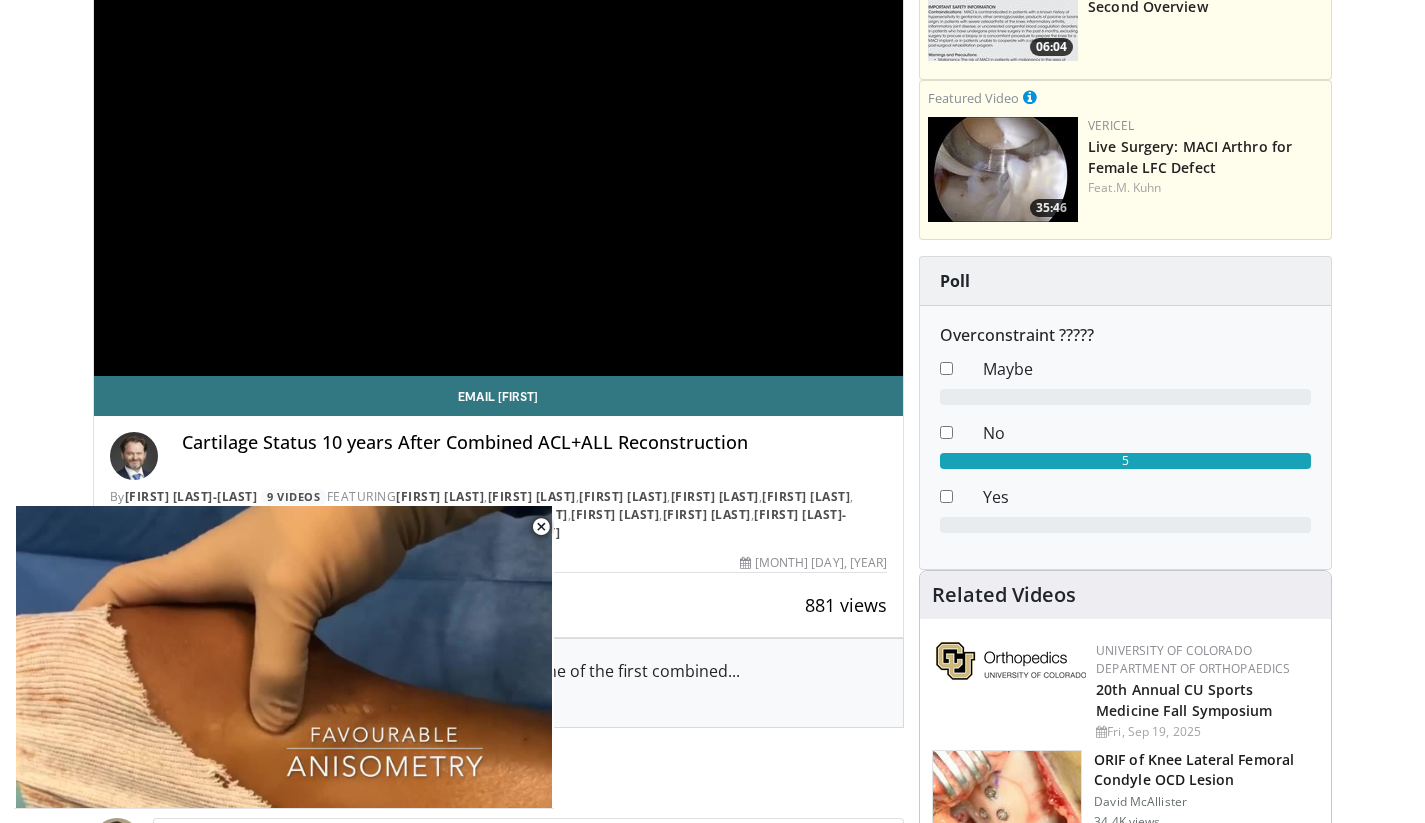 scroll, scrollTop: 0, scrollLeft: 0, axis: both 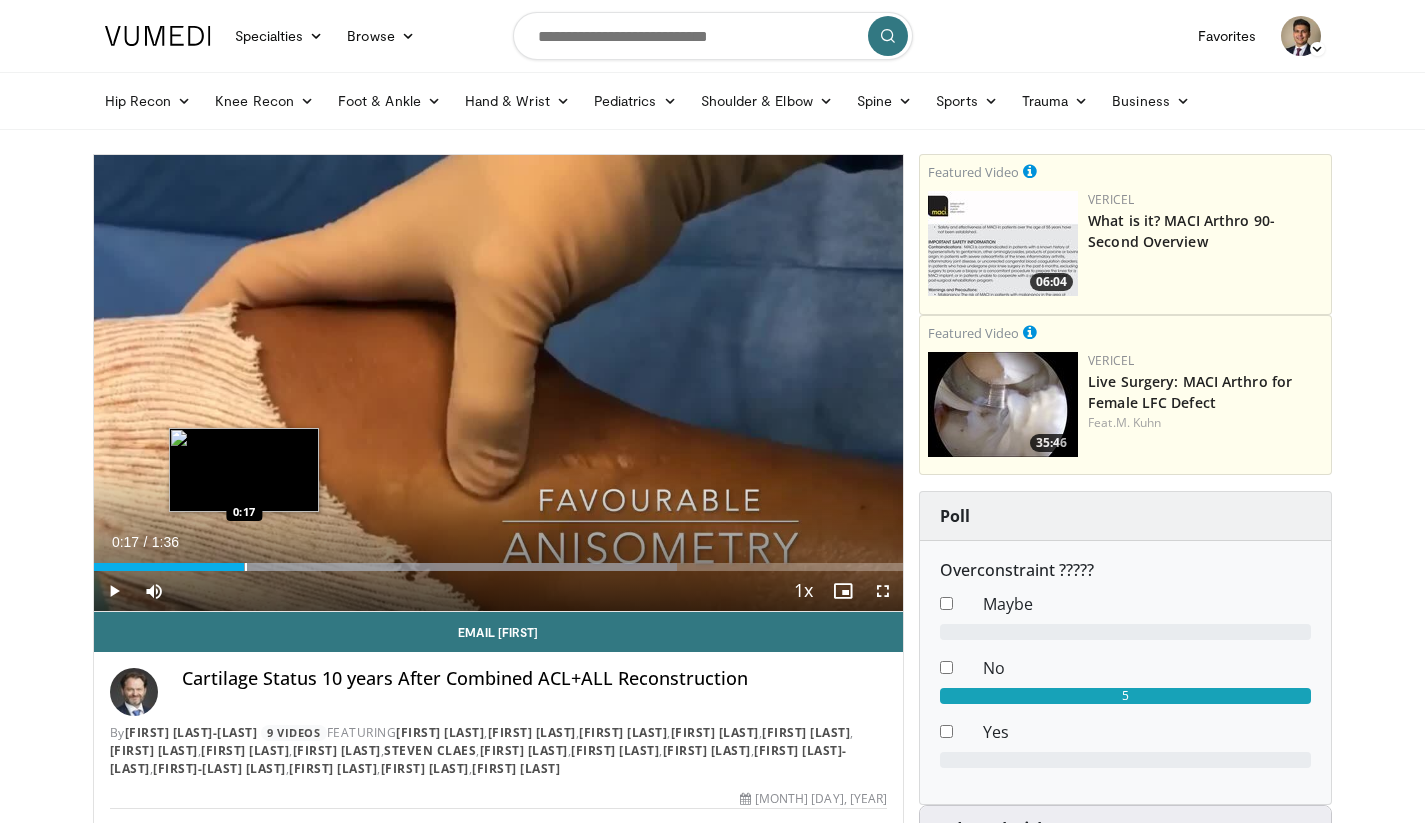 click at bounding box center [246, 567] 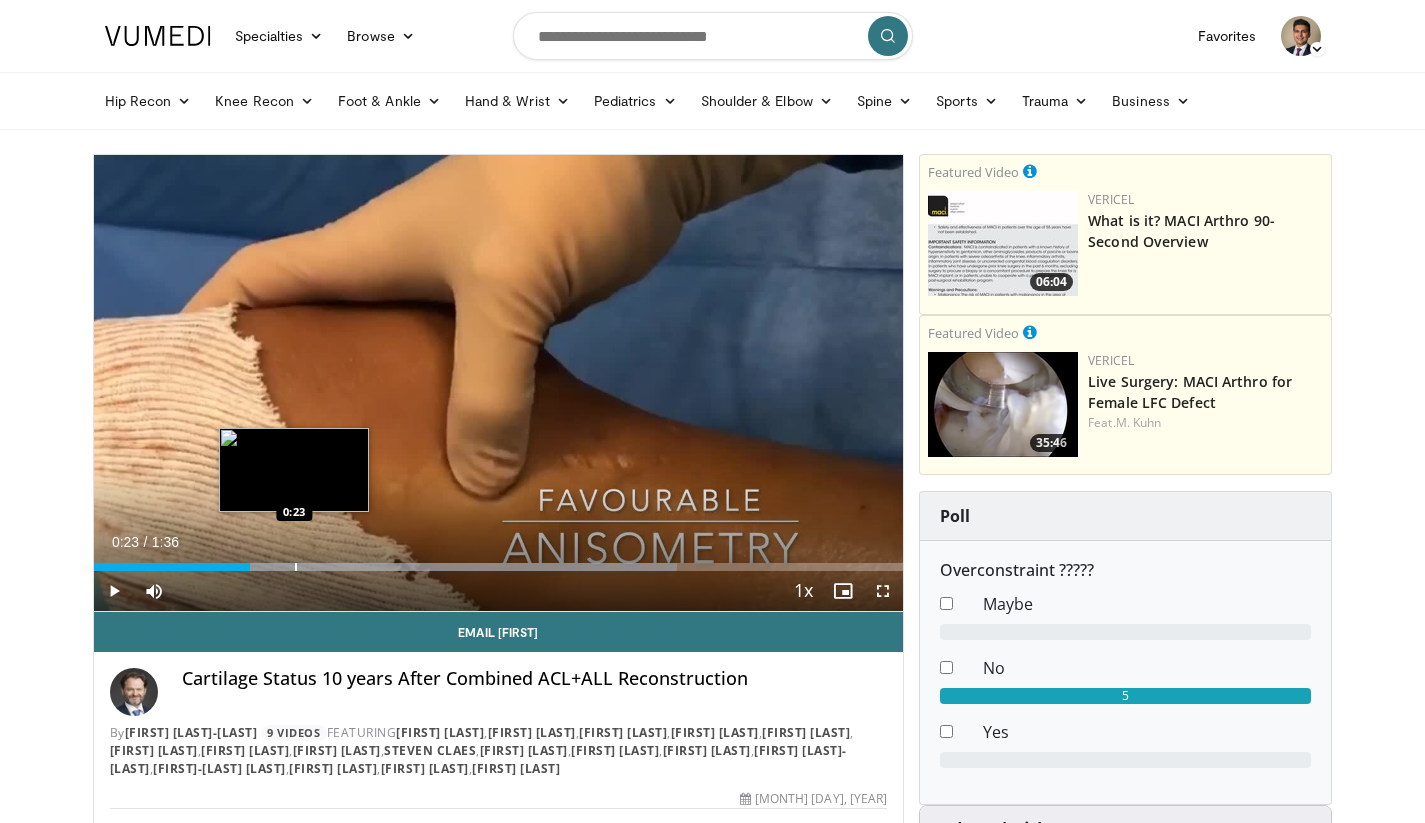 click at bounding box center [296, 567] 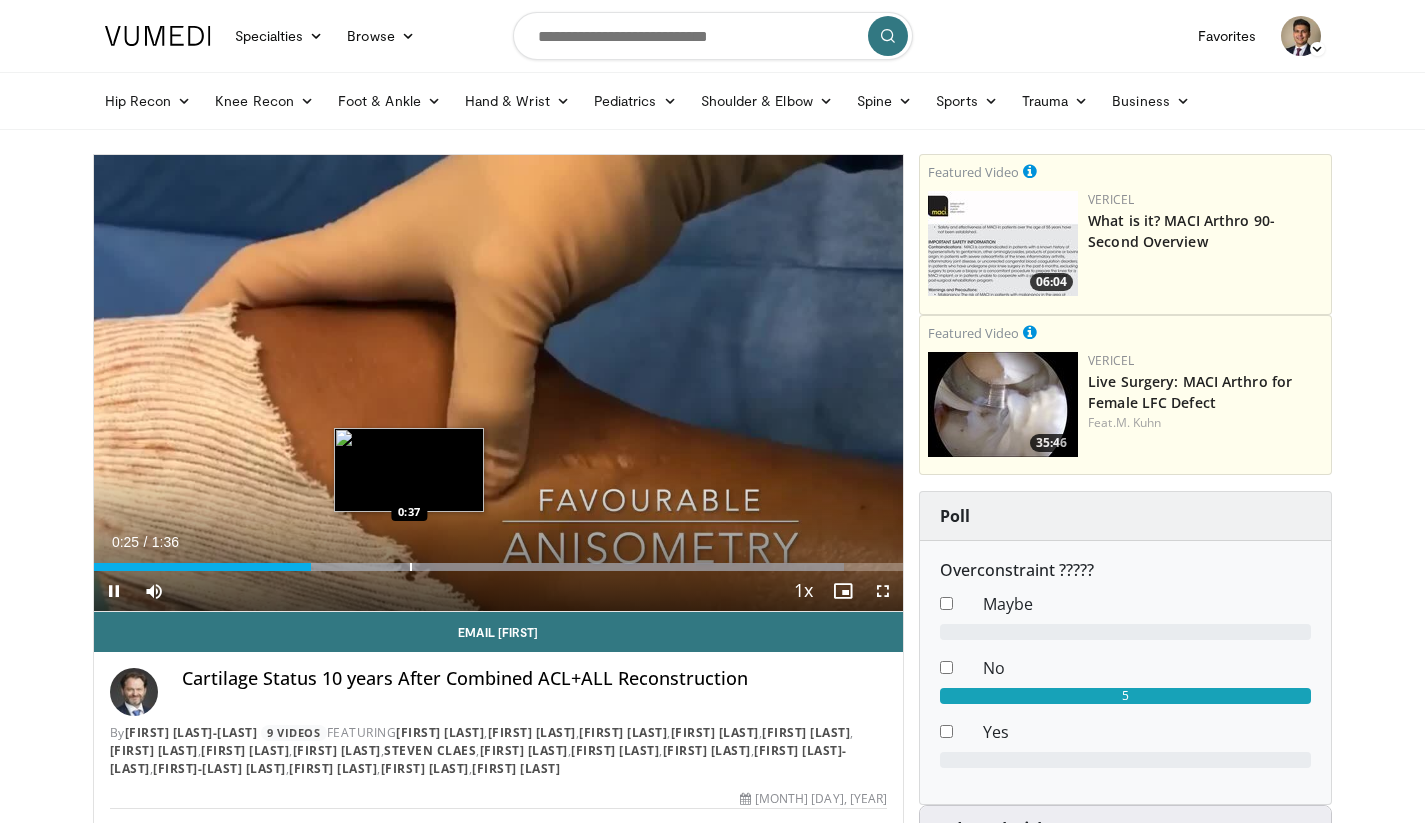 click at bounding box center (411, 567) 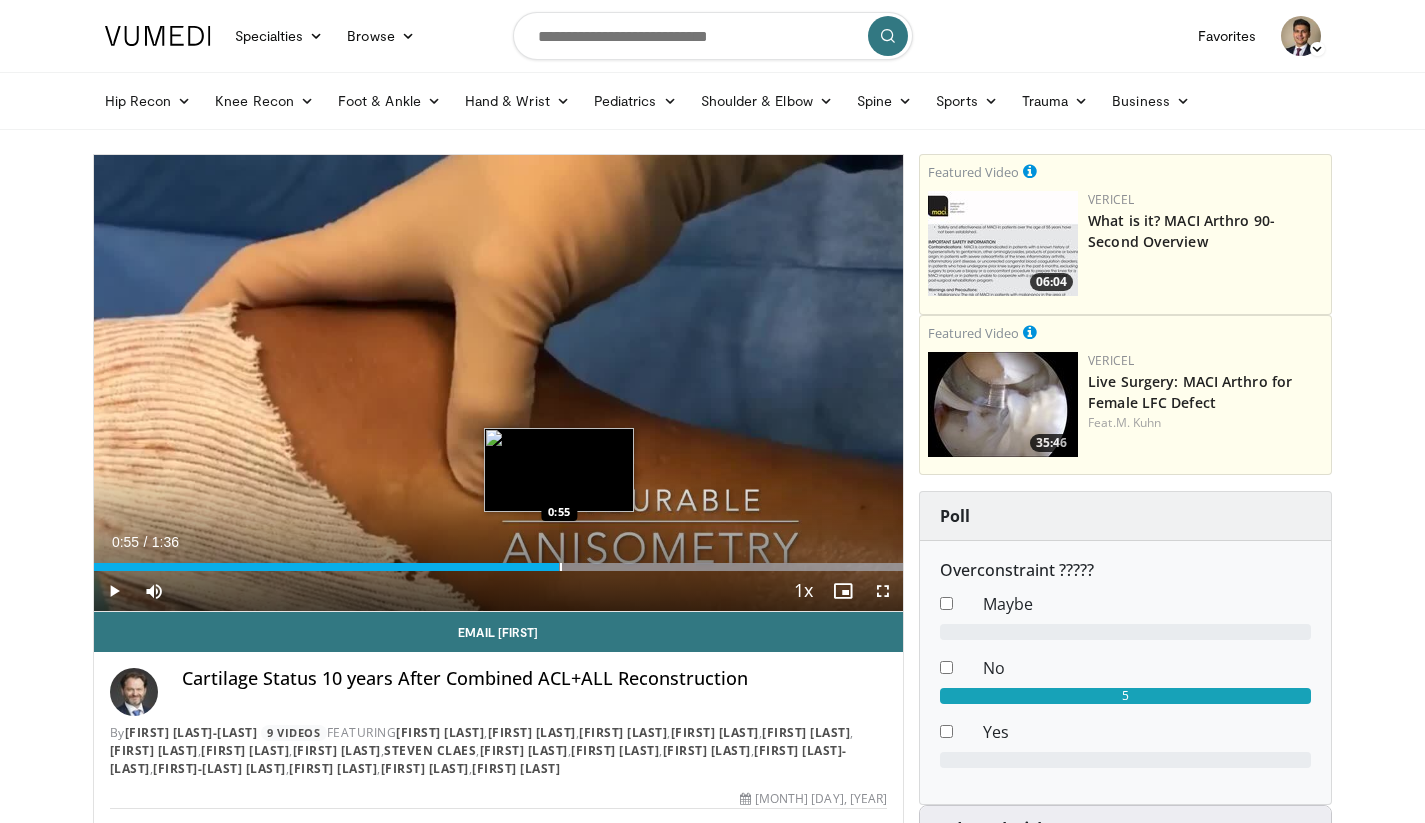 click on "Loaded :  100.00% 0:55 0:55" at bounding box center (499, 561) 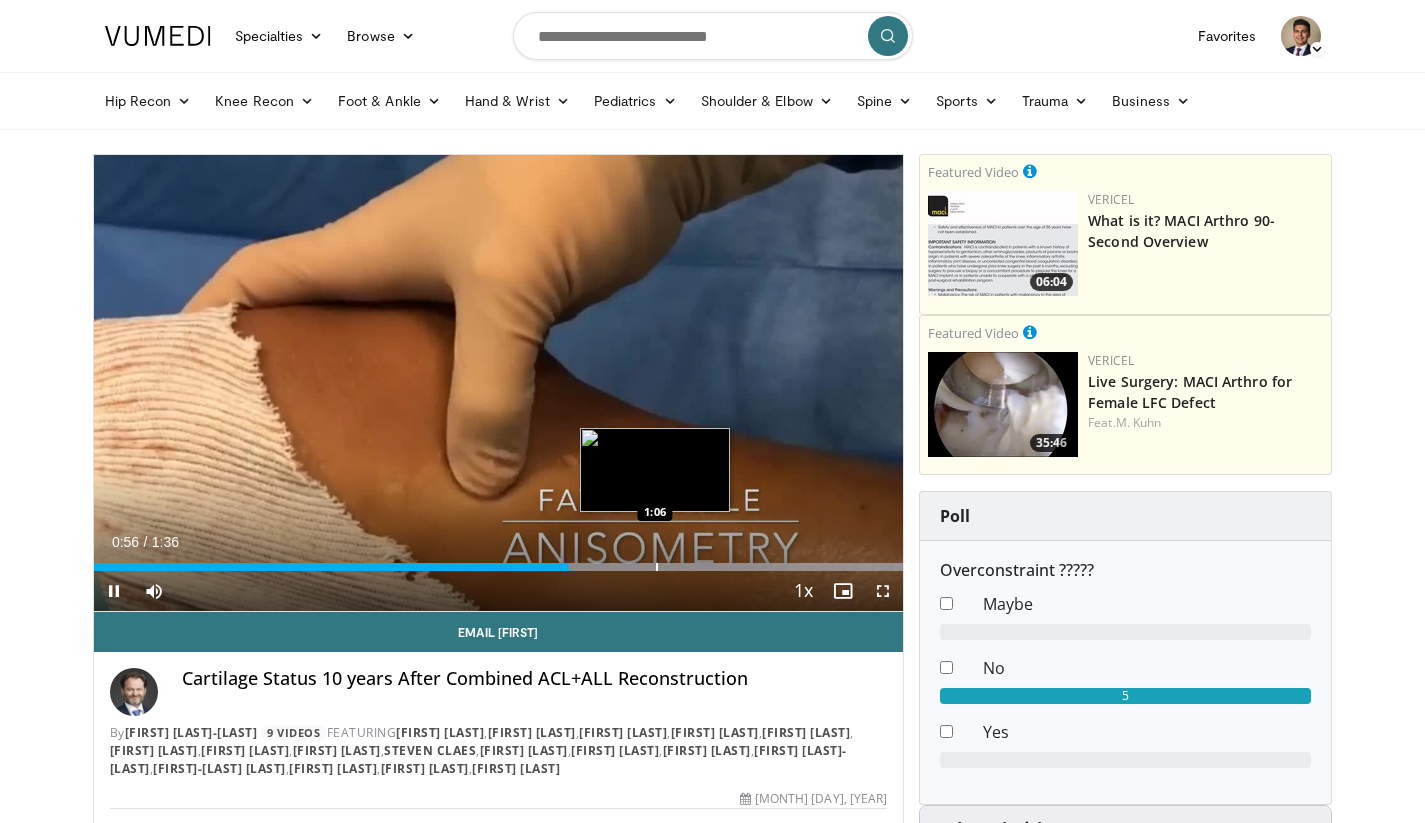 click at bounding box center [657, 567] 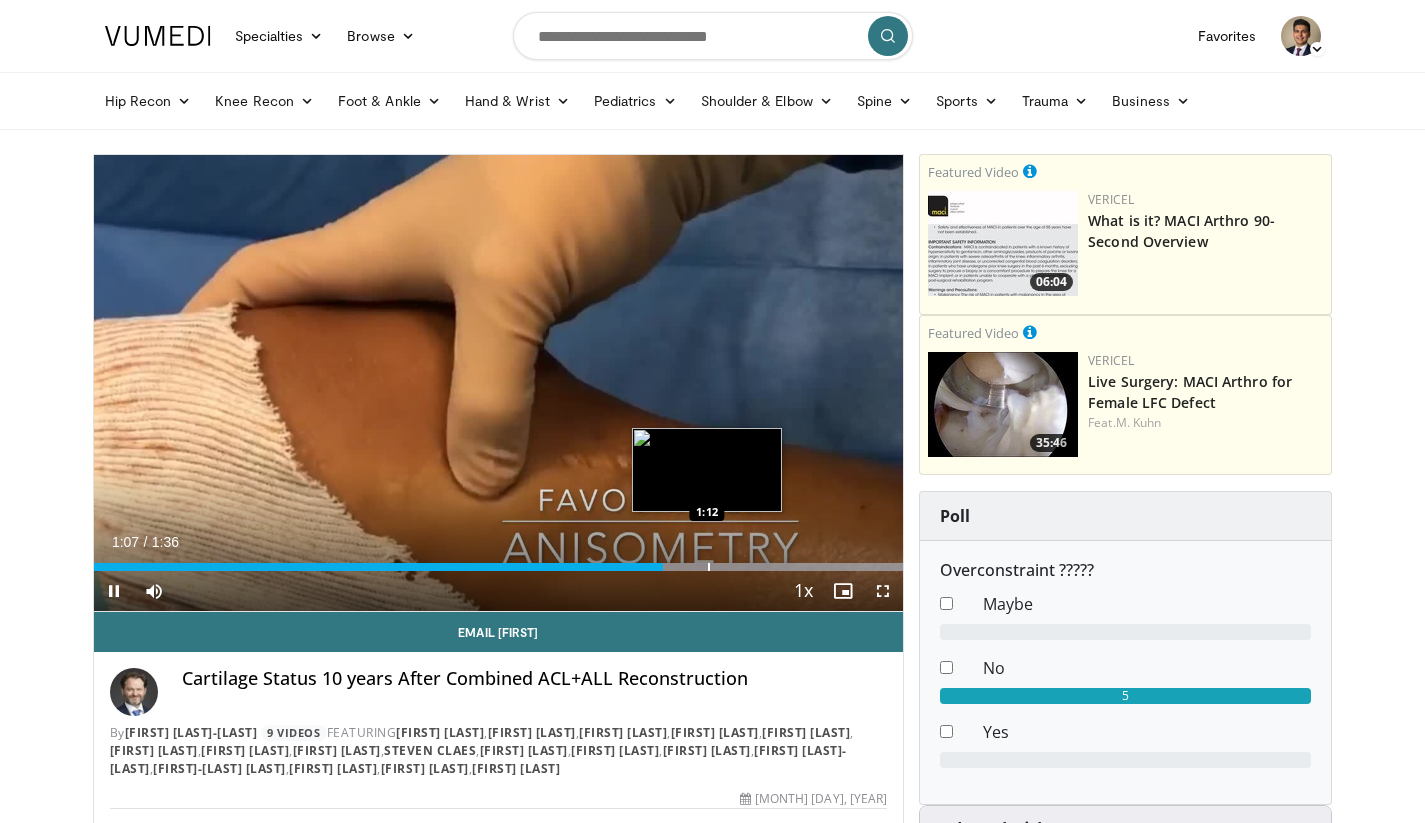 click on "Loaded :  100.00% 1:07 1:12" at bounding box center (499, 561) 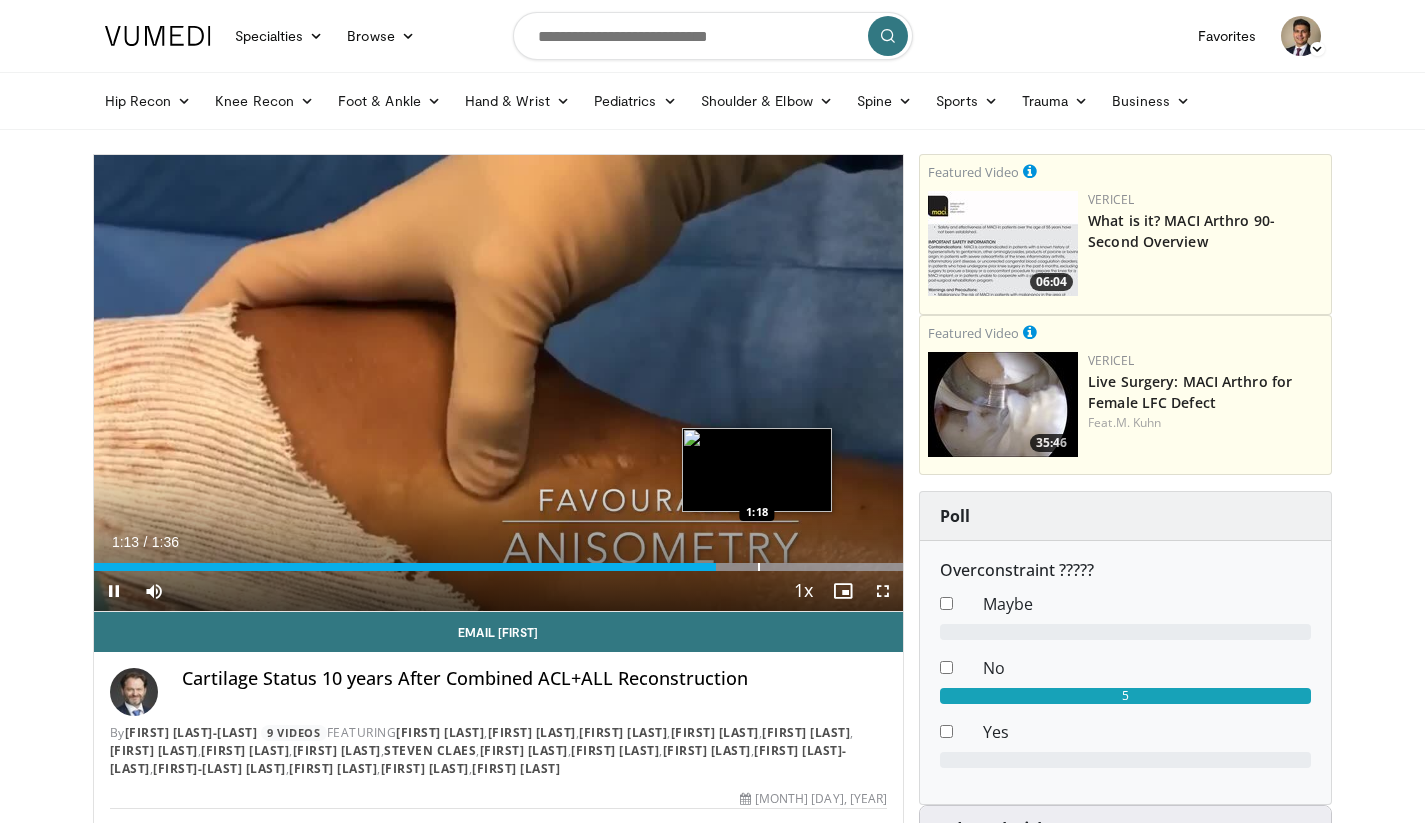 click on "Loaded :  100.00% 1:13 1:18" at bounding box center (499, 561) 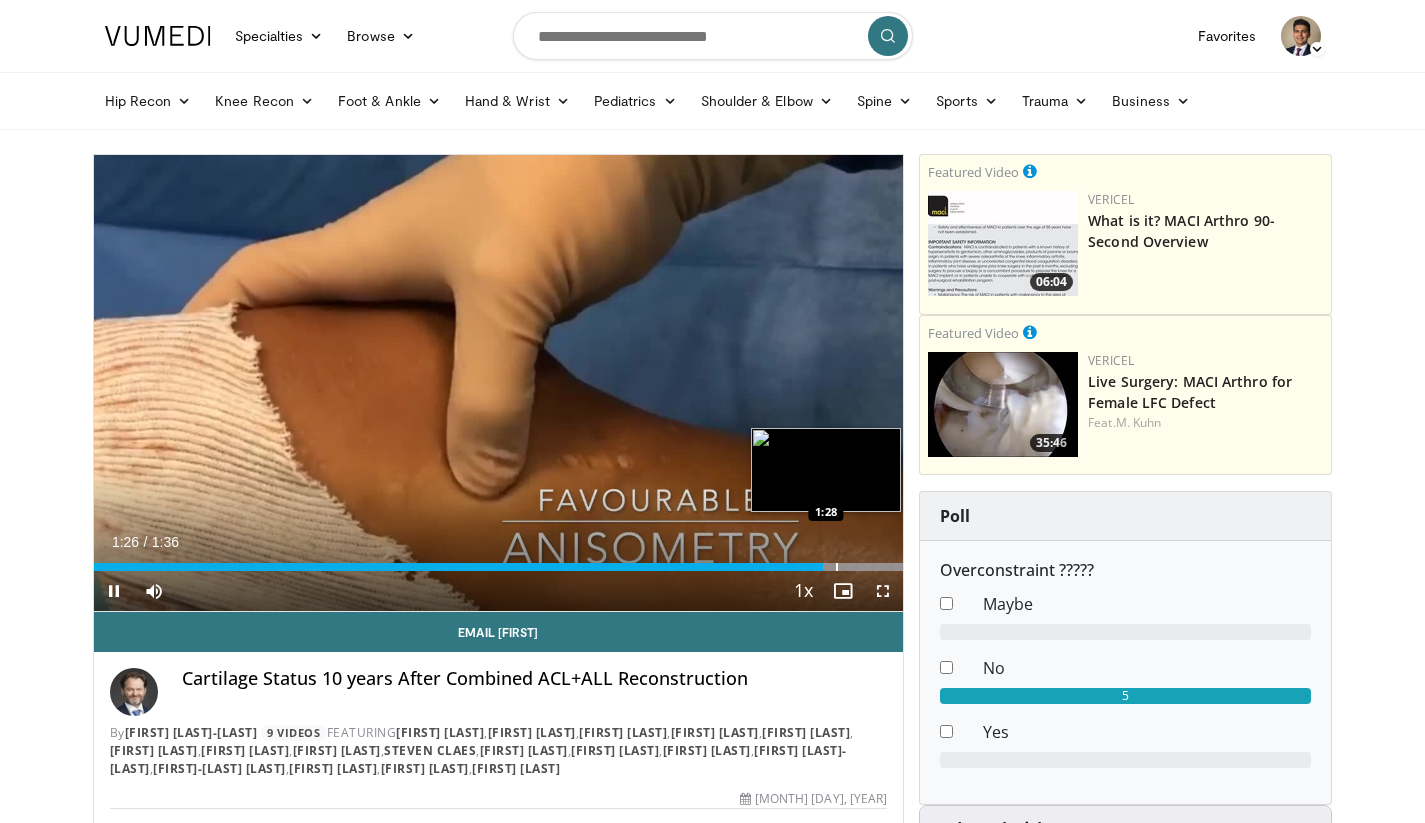 click at bounding box center [837, 567] 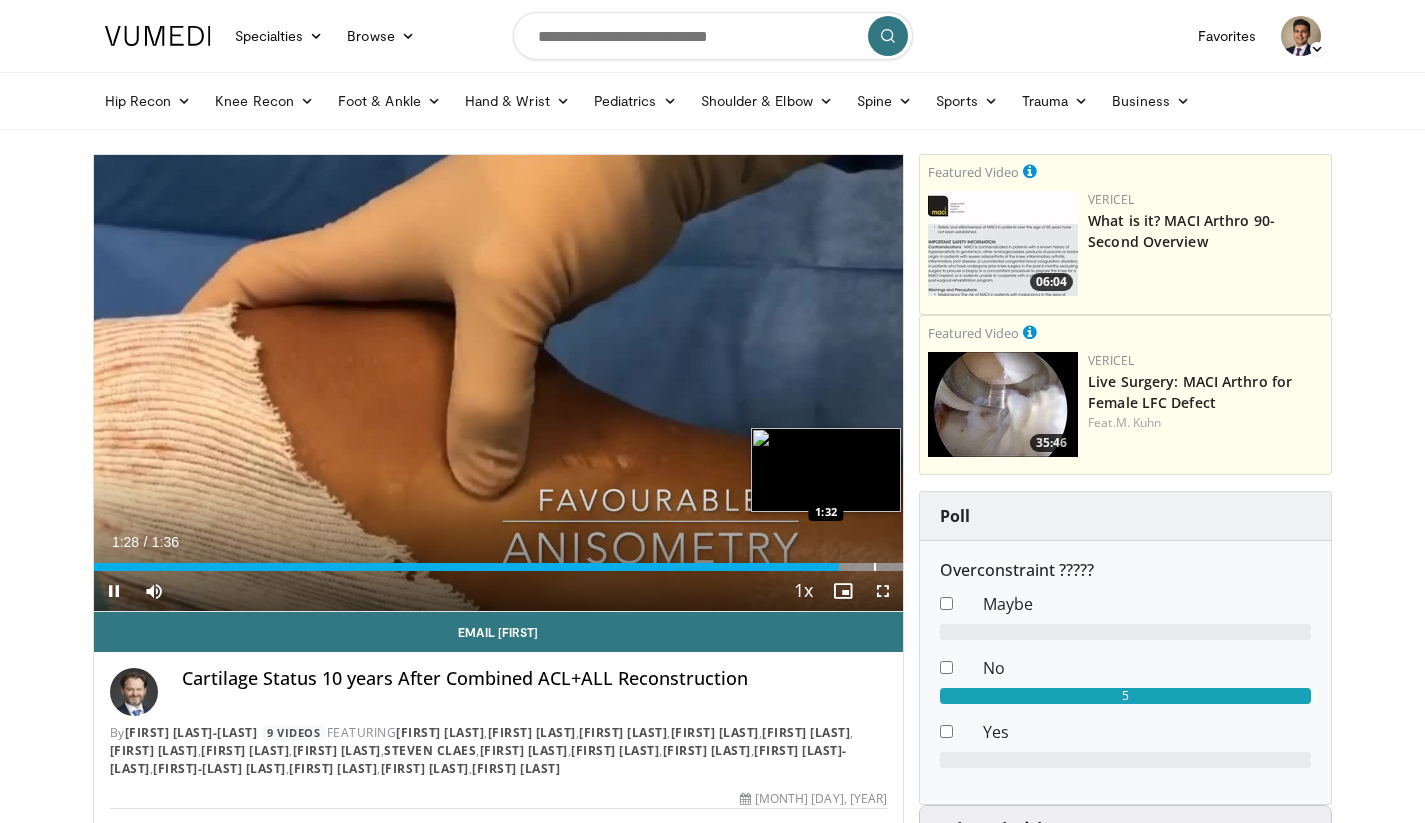 click on "Loaded :  100.00% 1:28 1:32" at bounding box center [499, 561] 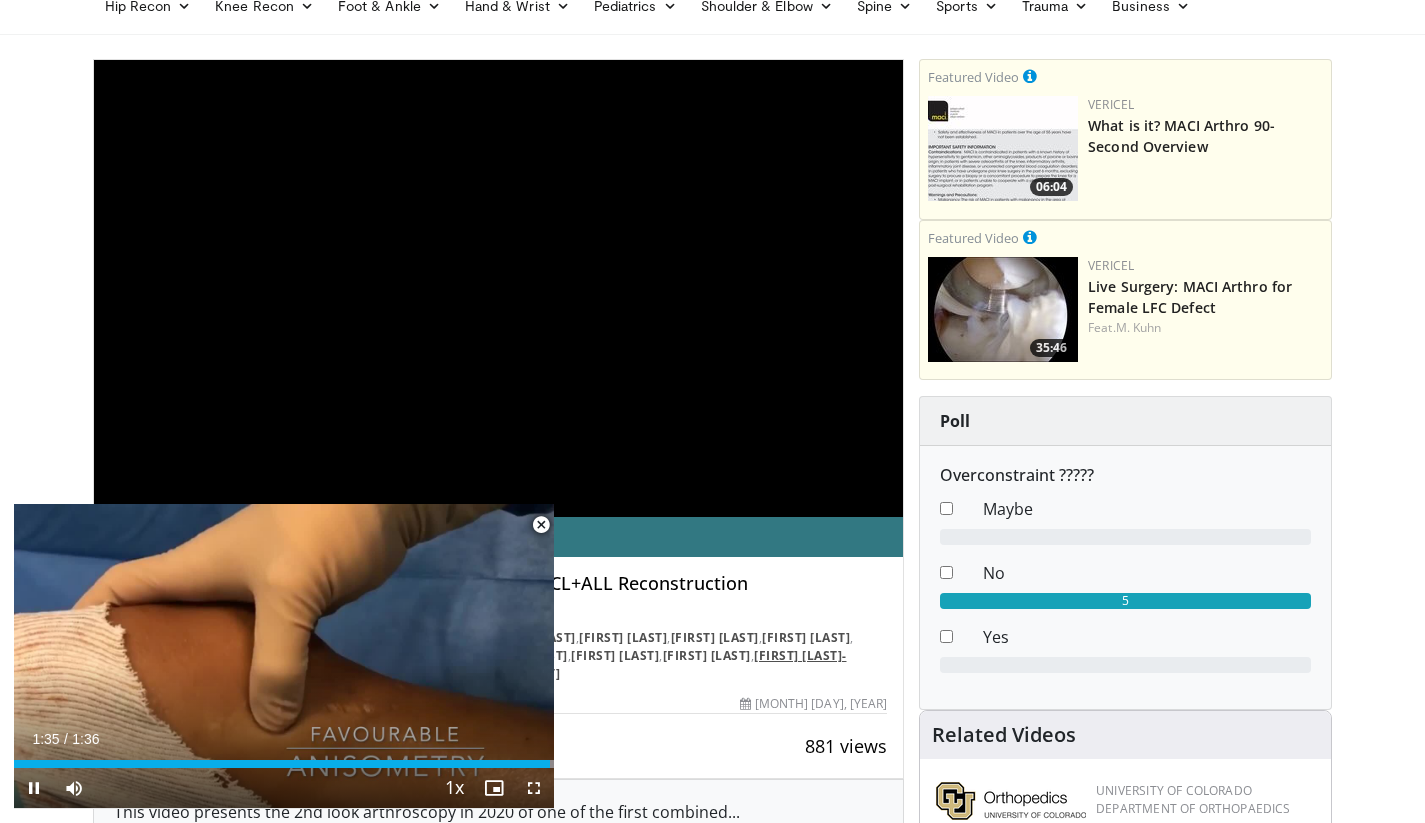 scroll, scrollTop: 0, scrollLeft: 0, axis: both 